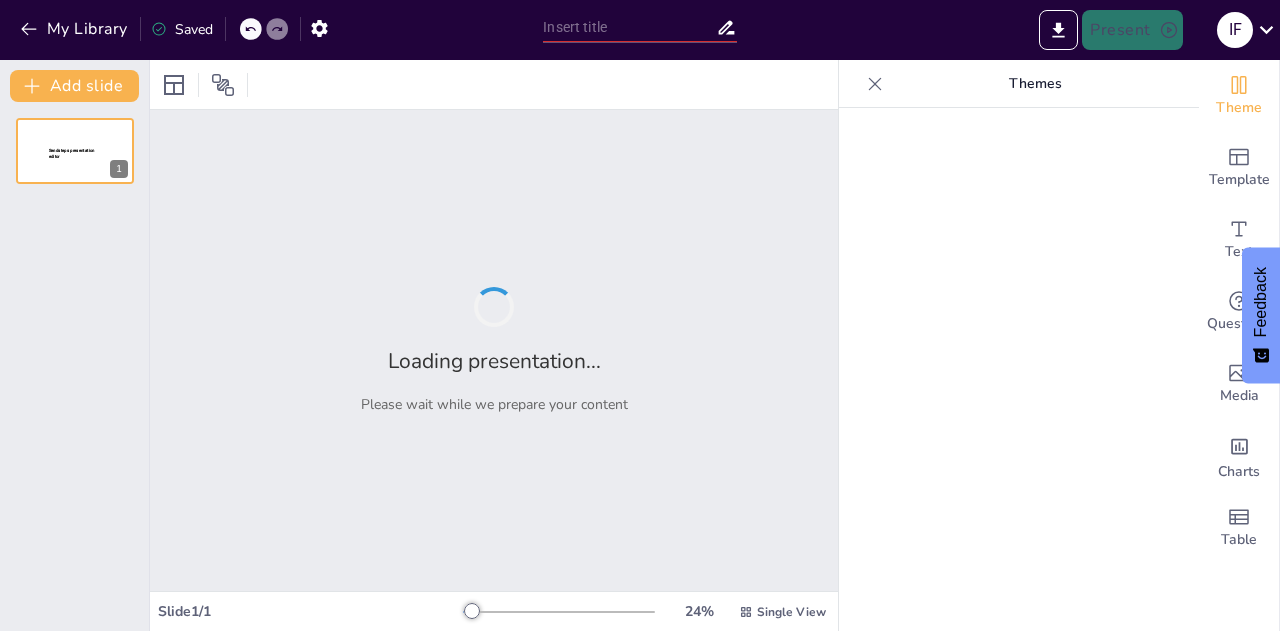 type on "Proceso Acreditador en la FIMPES: Metodología y Efectividad" 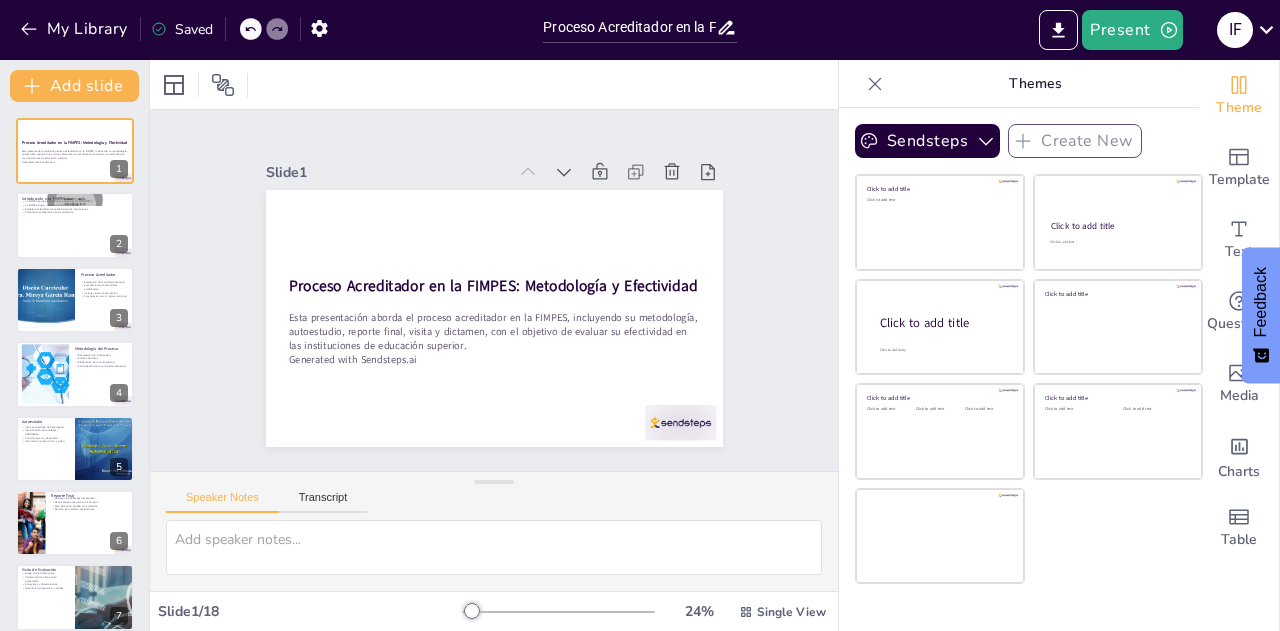 scroll, scrollTop: 0, scrollLeft: 0, axis: both 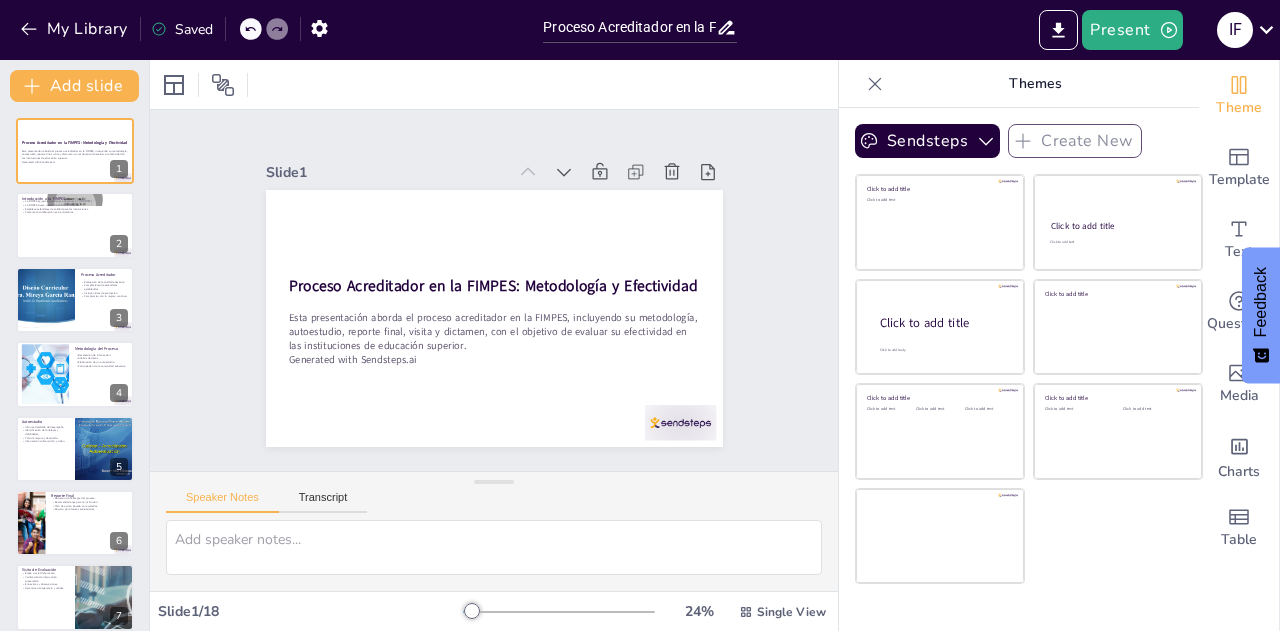 checkbox on "true" 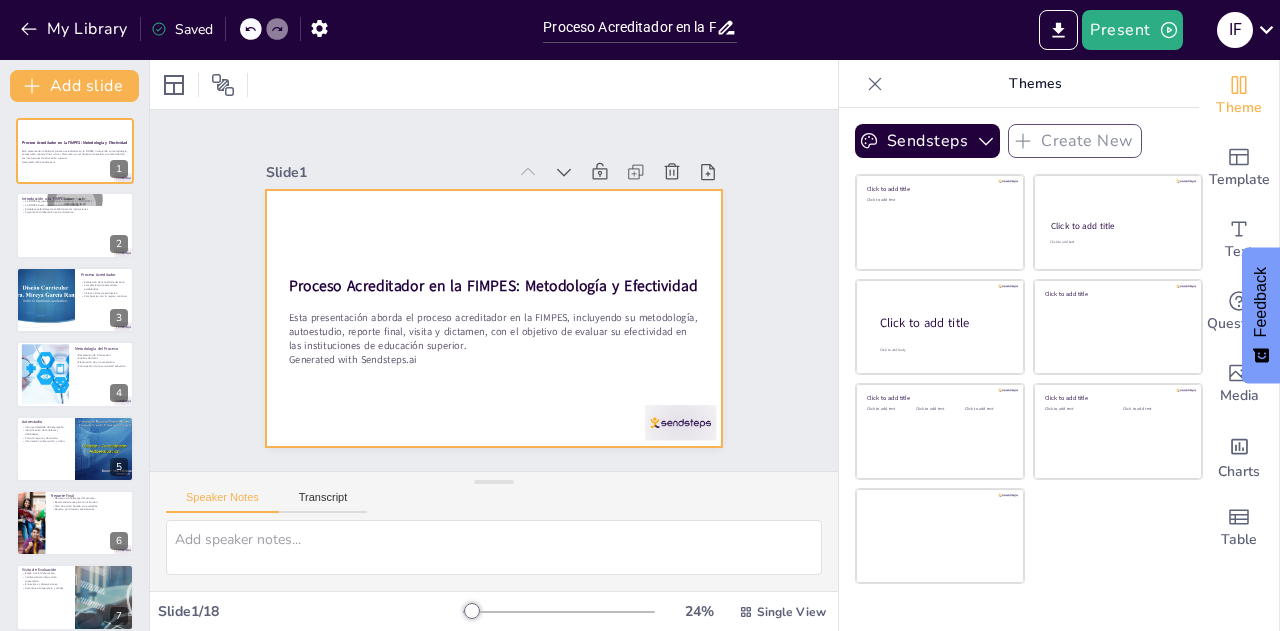 checkbox on "true" 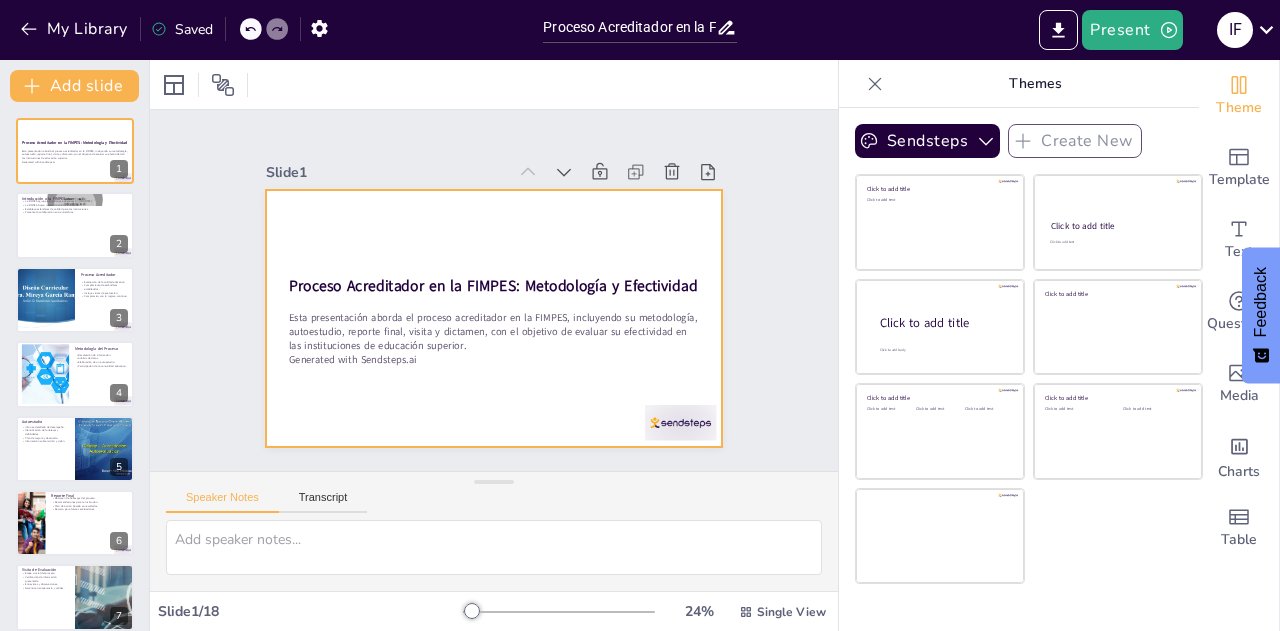 checkbox on "true" 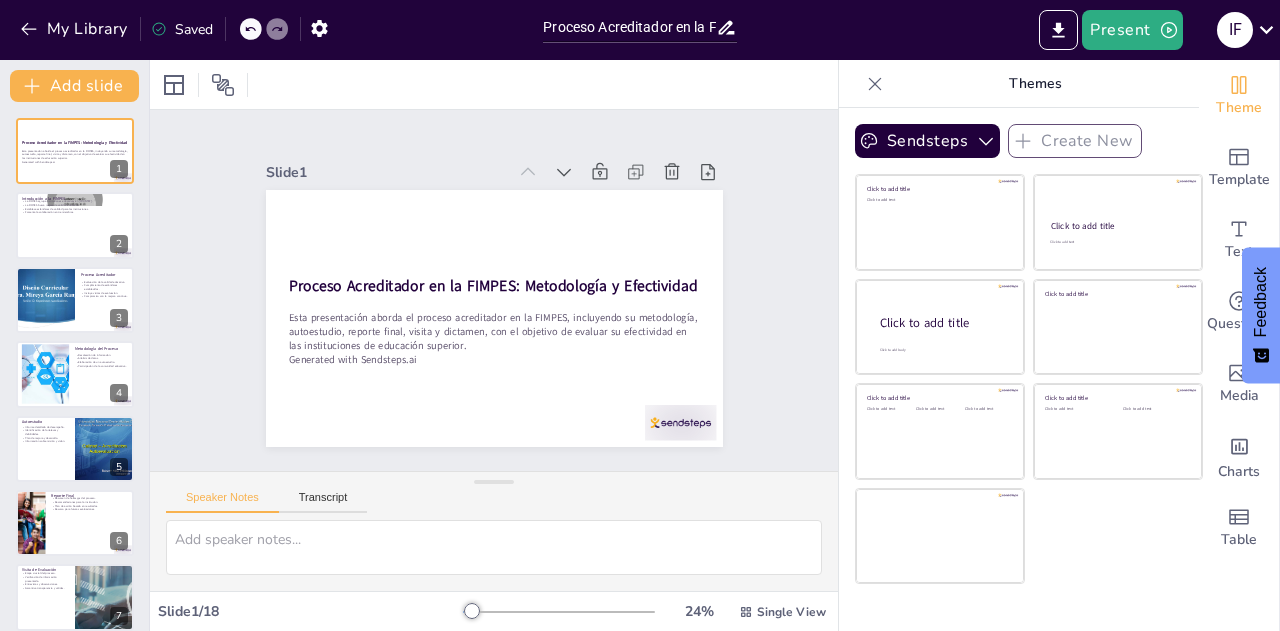 checkbox on "true" 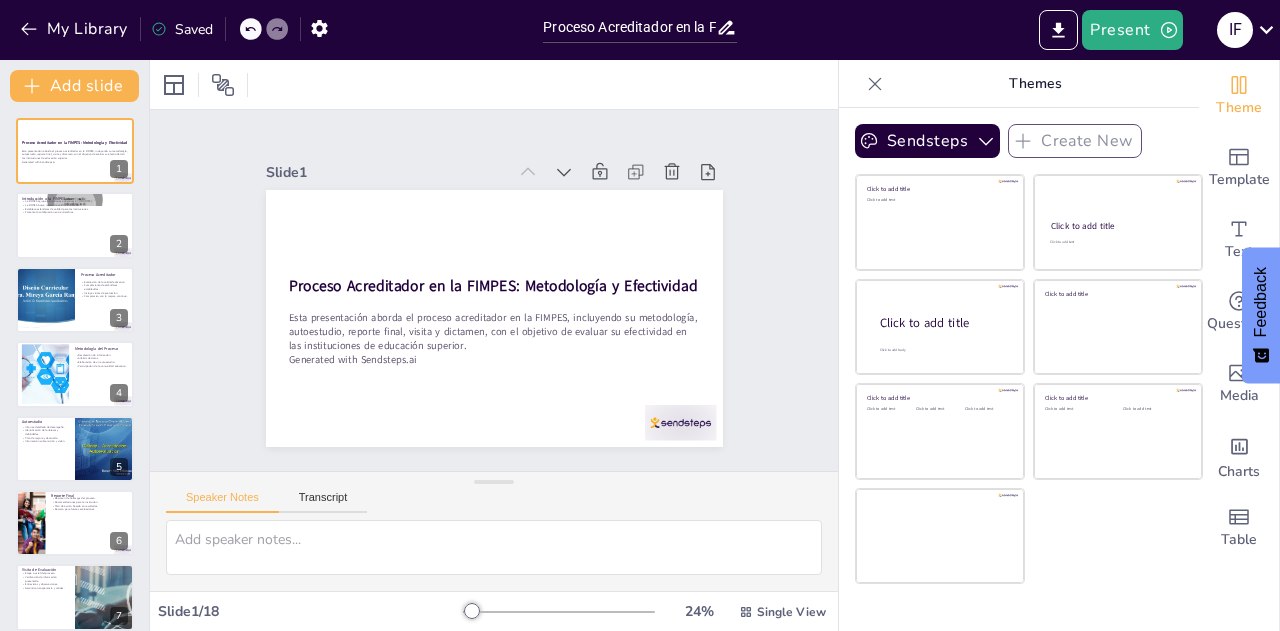 checkbox on "true" 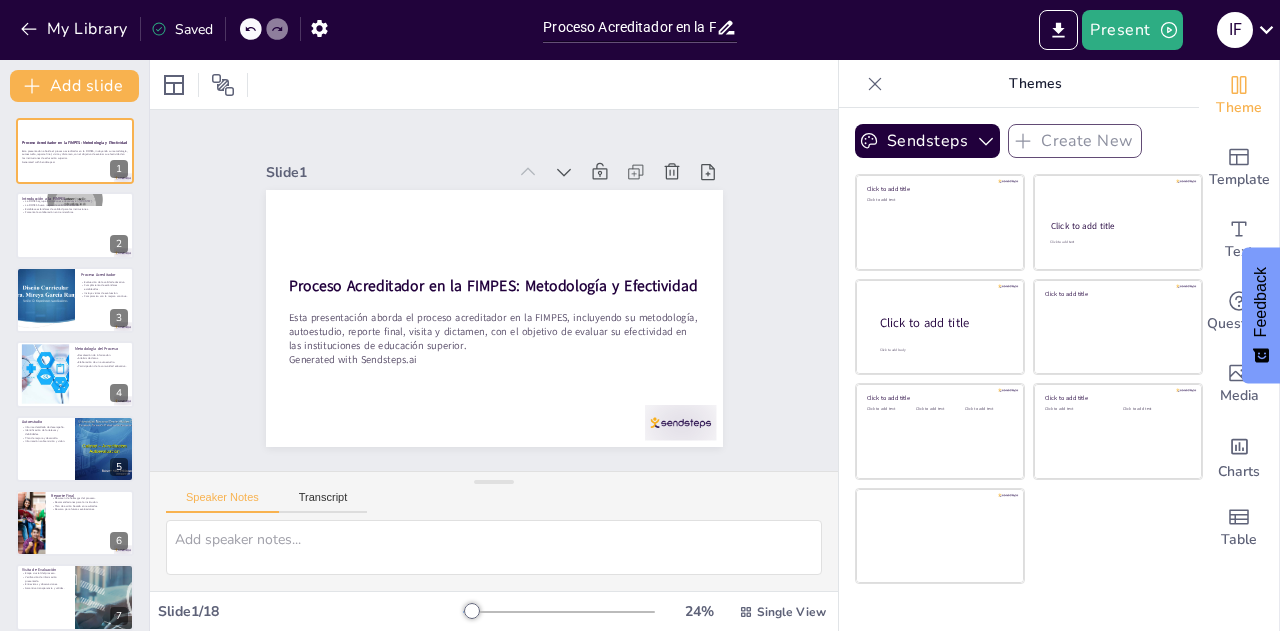 checkbox on "true" 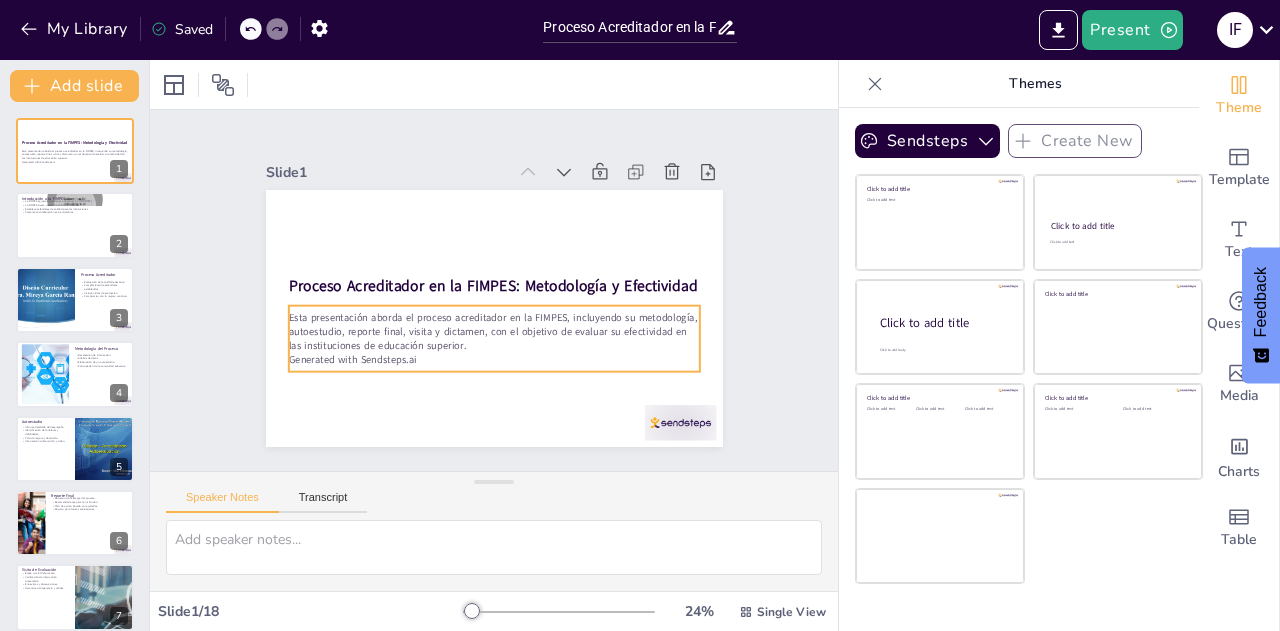 checkbox on "true" 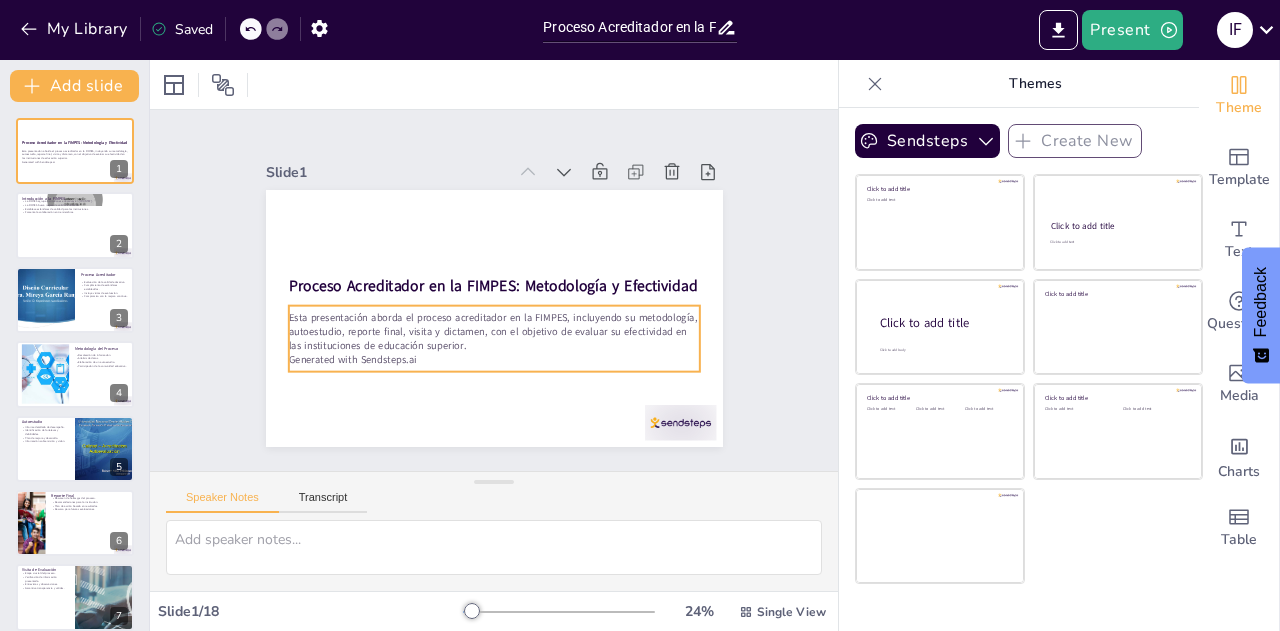 checkbox on "true" 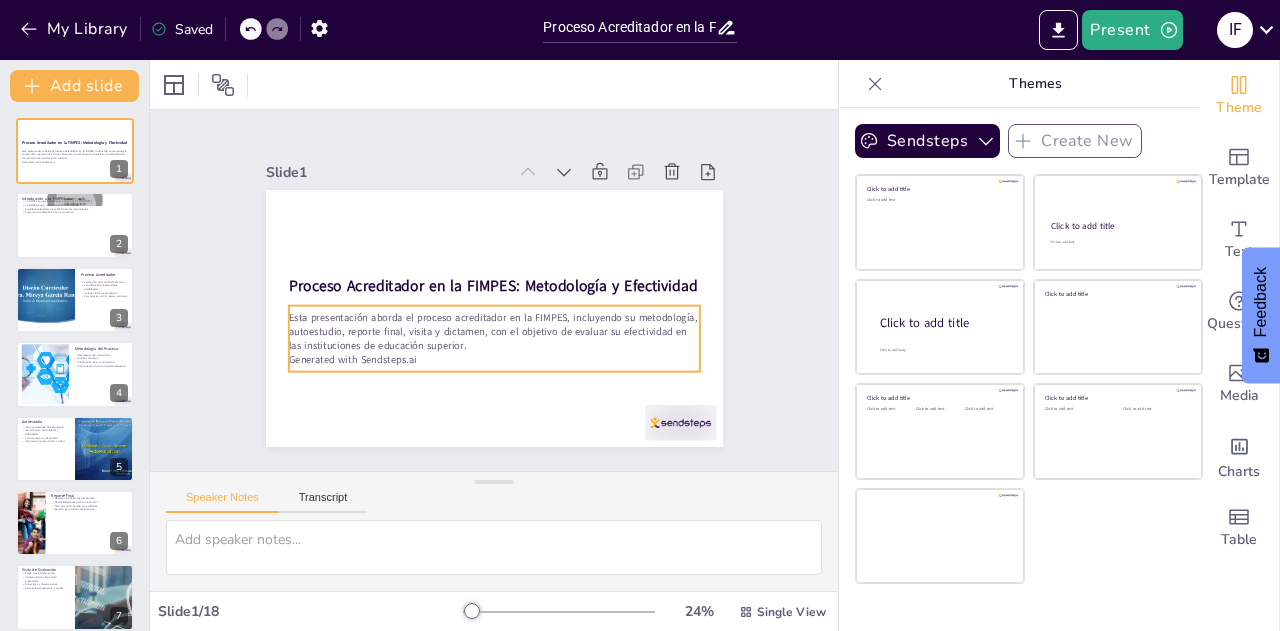 checkbox on "true" 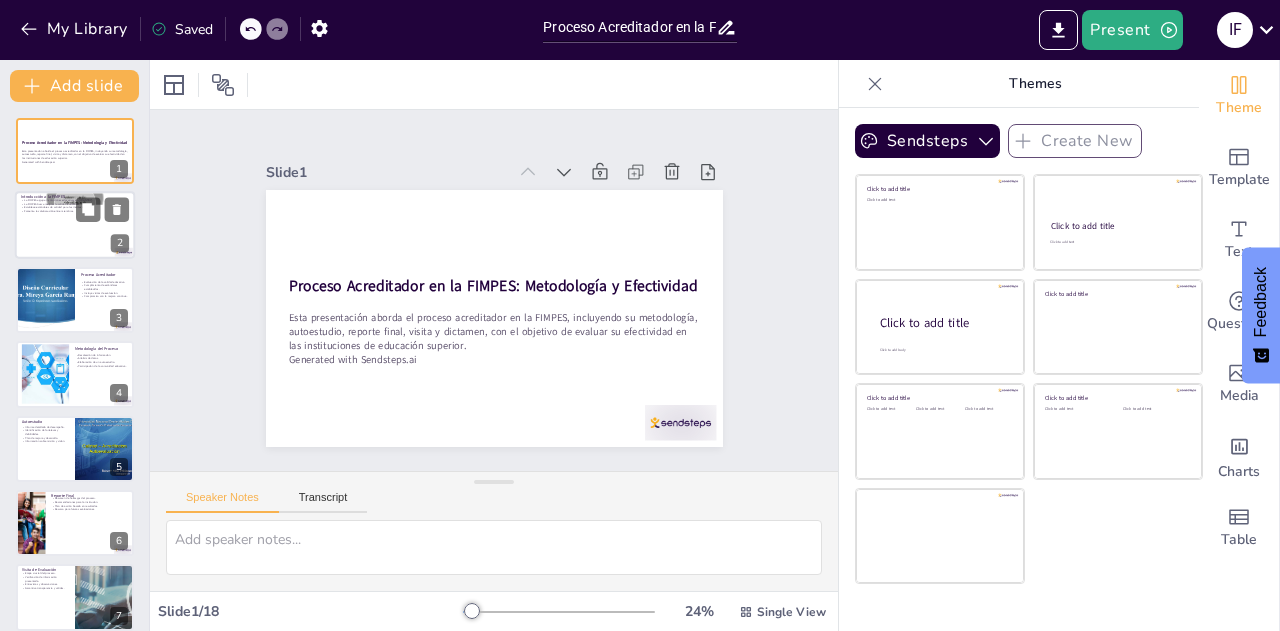 checkbox on "true" 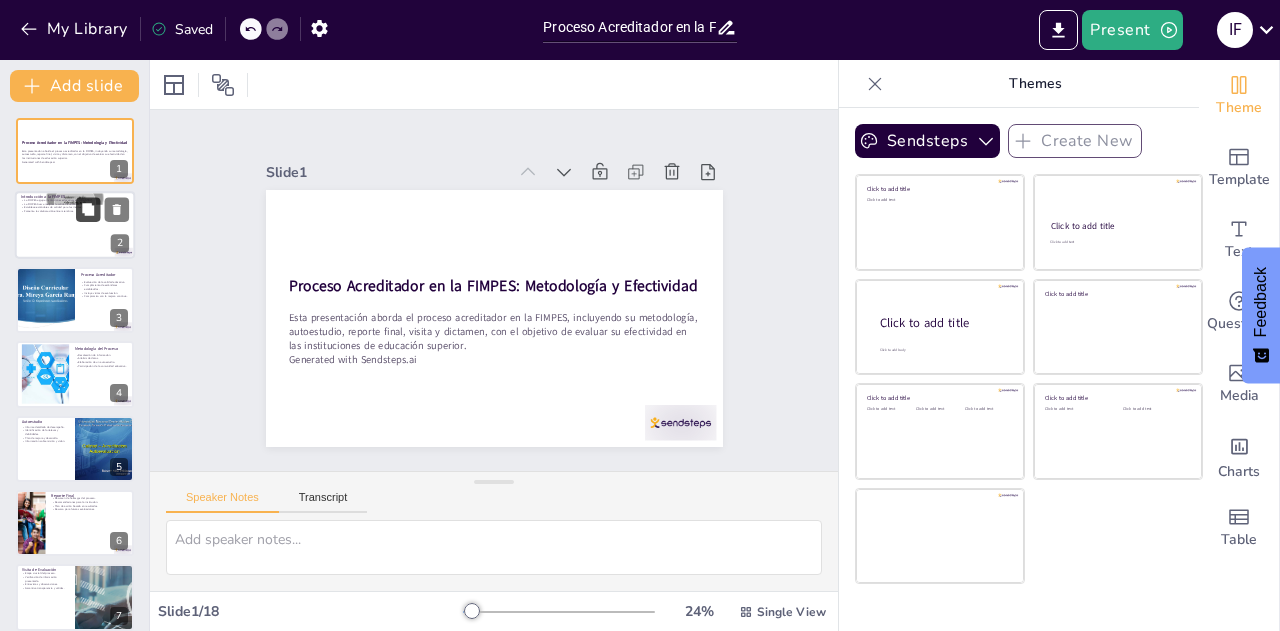 checkbox on "true" 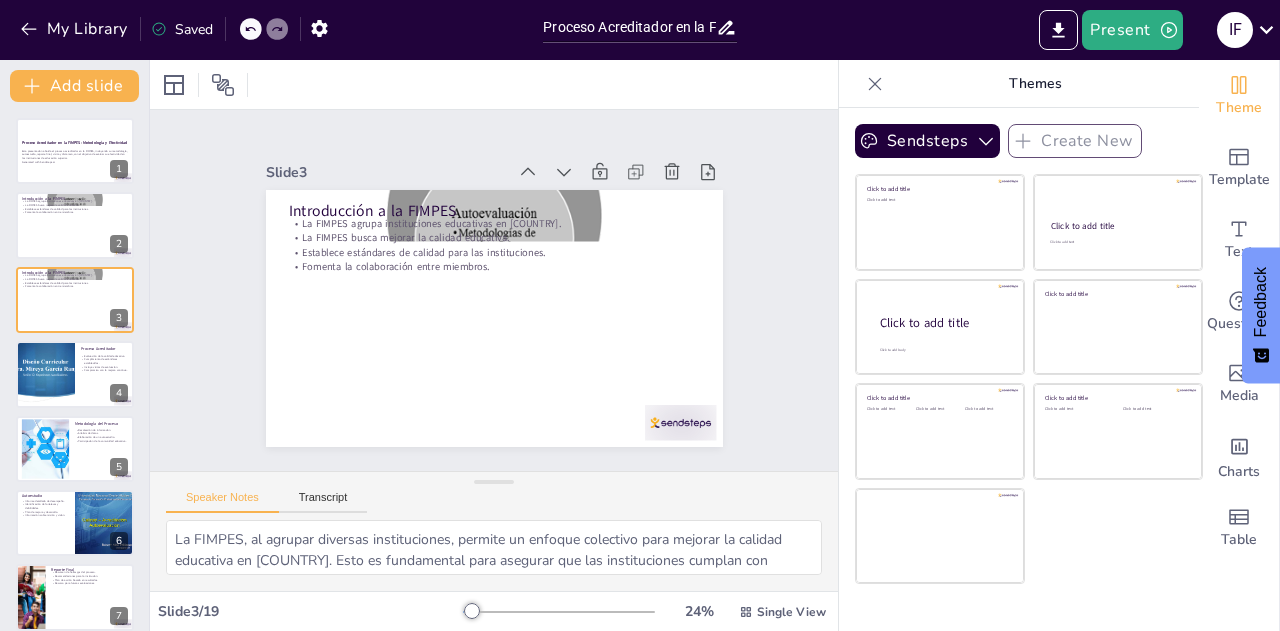 checkbox on "true" 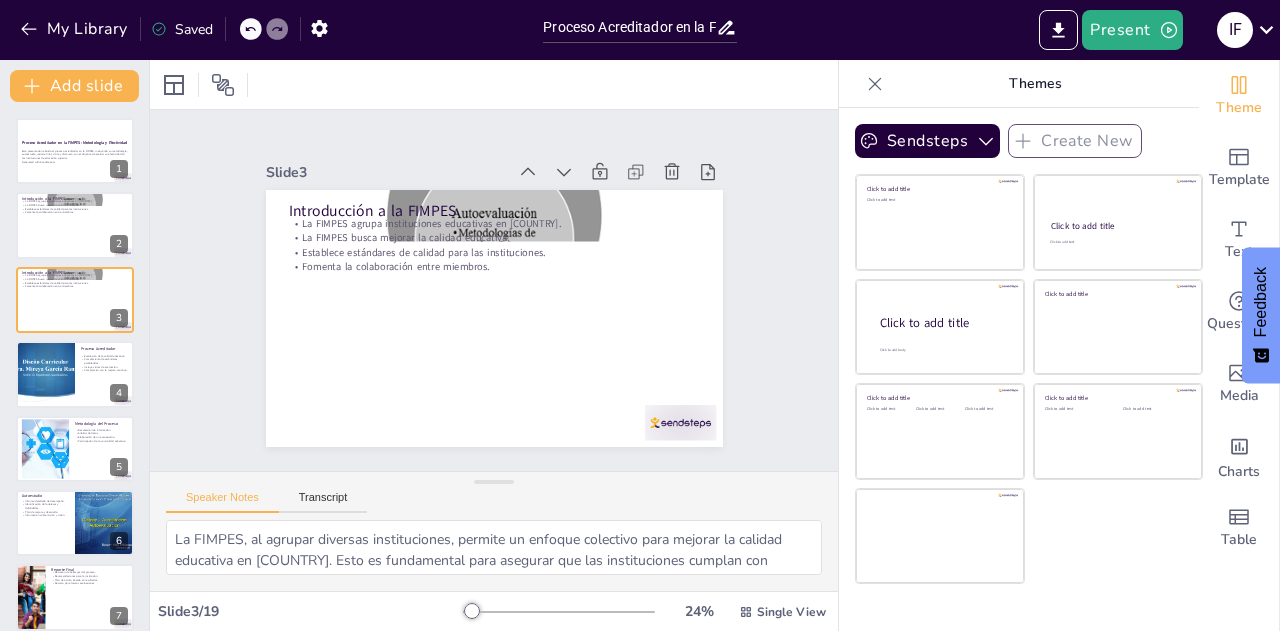 checkbox on "true" 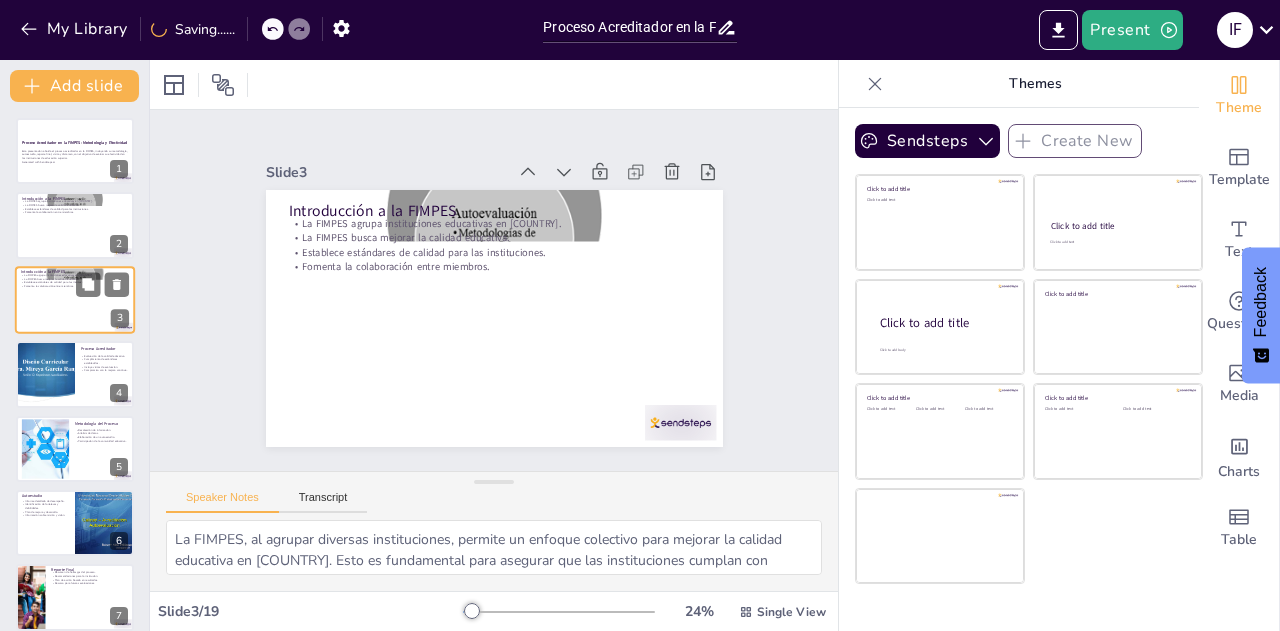 checkbox on "true" 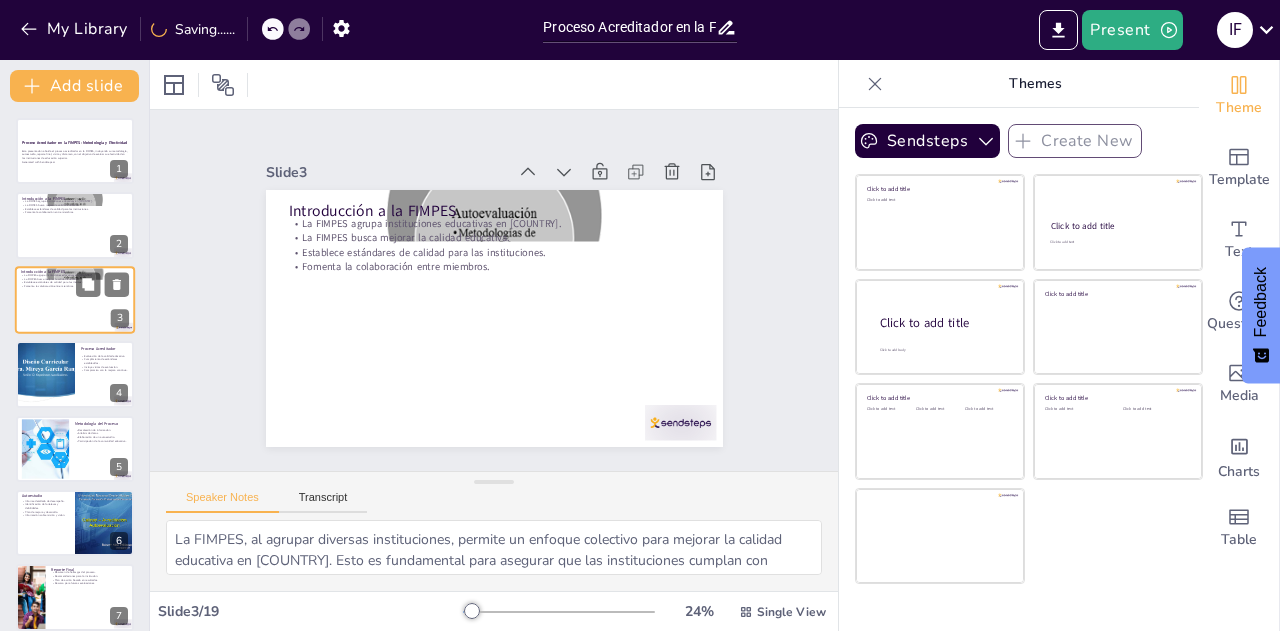 checkbox on "true" 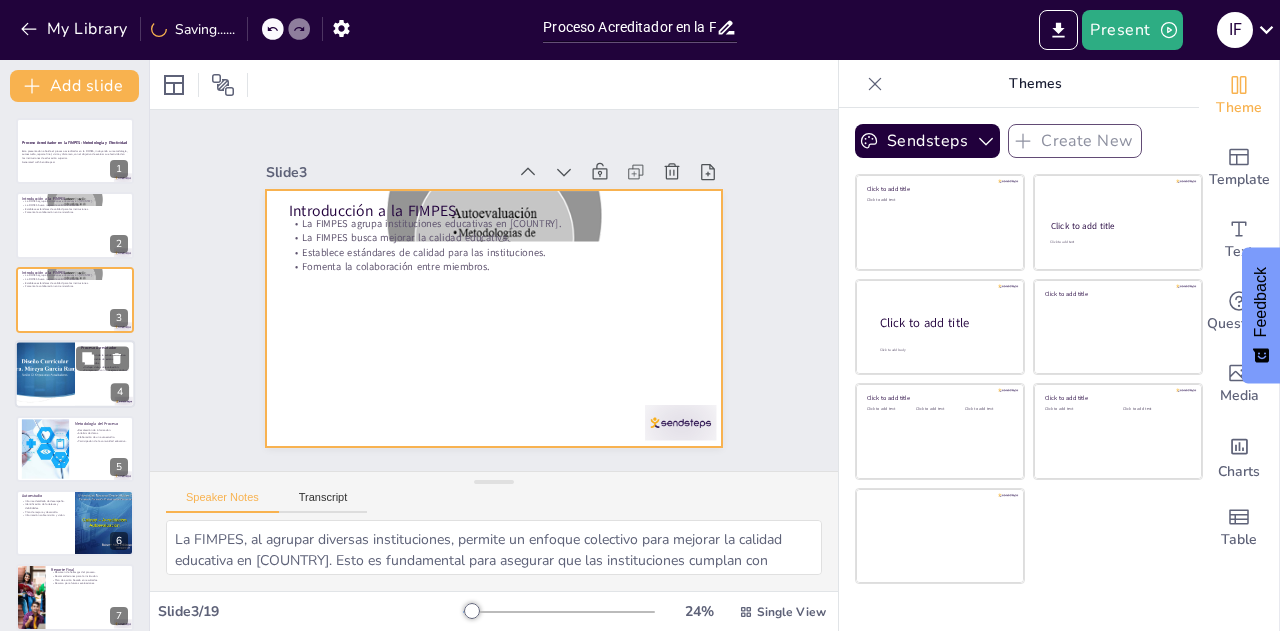 checkbox on "true" 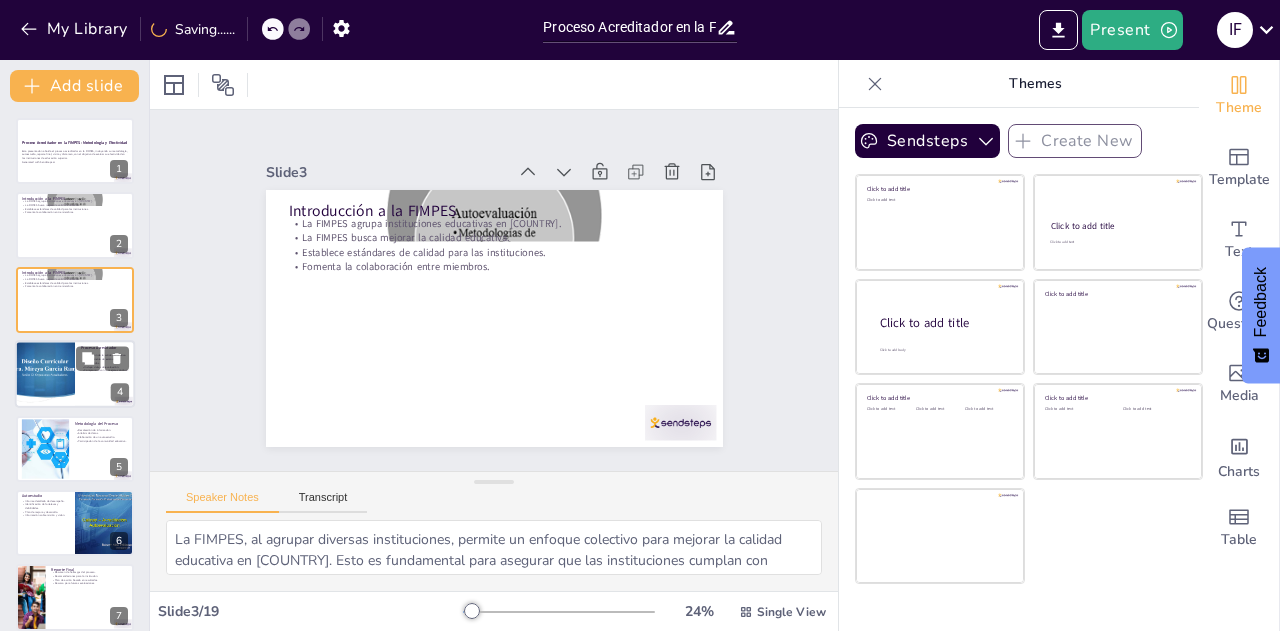 click at bounding box center (45, 374) 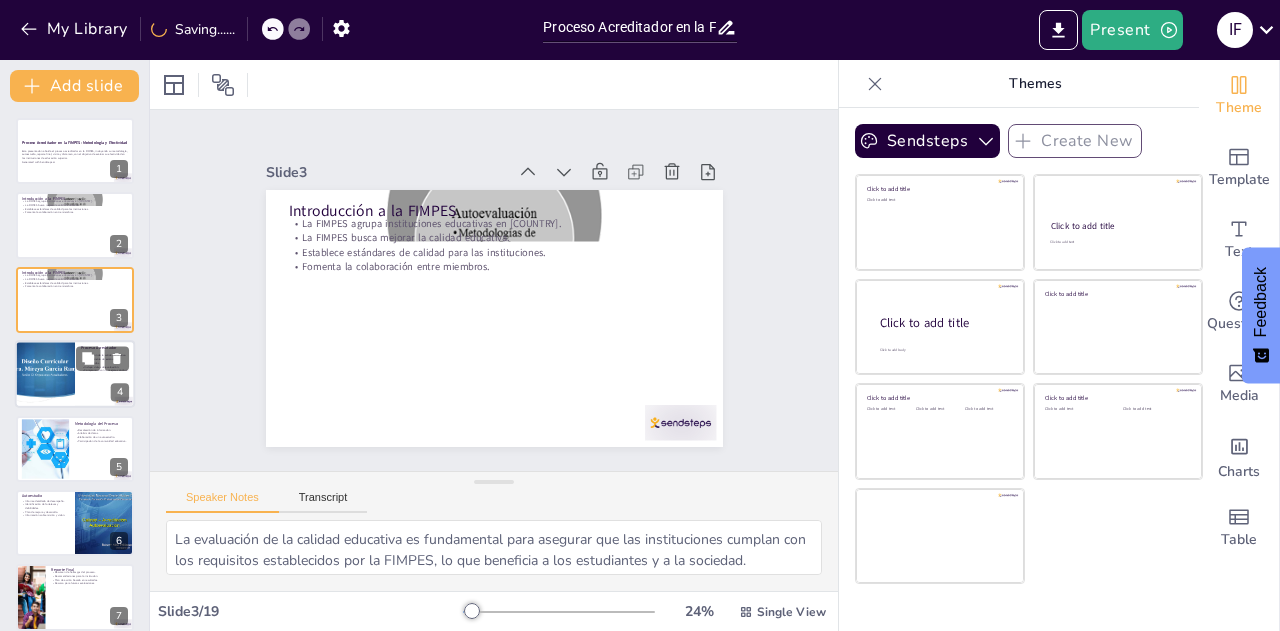 scroll, scrollTop: 8, scrollLeft: 0, axis: vertical 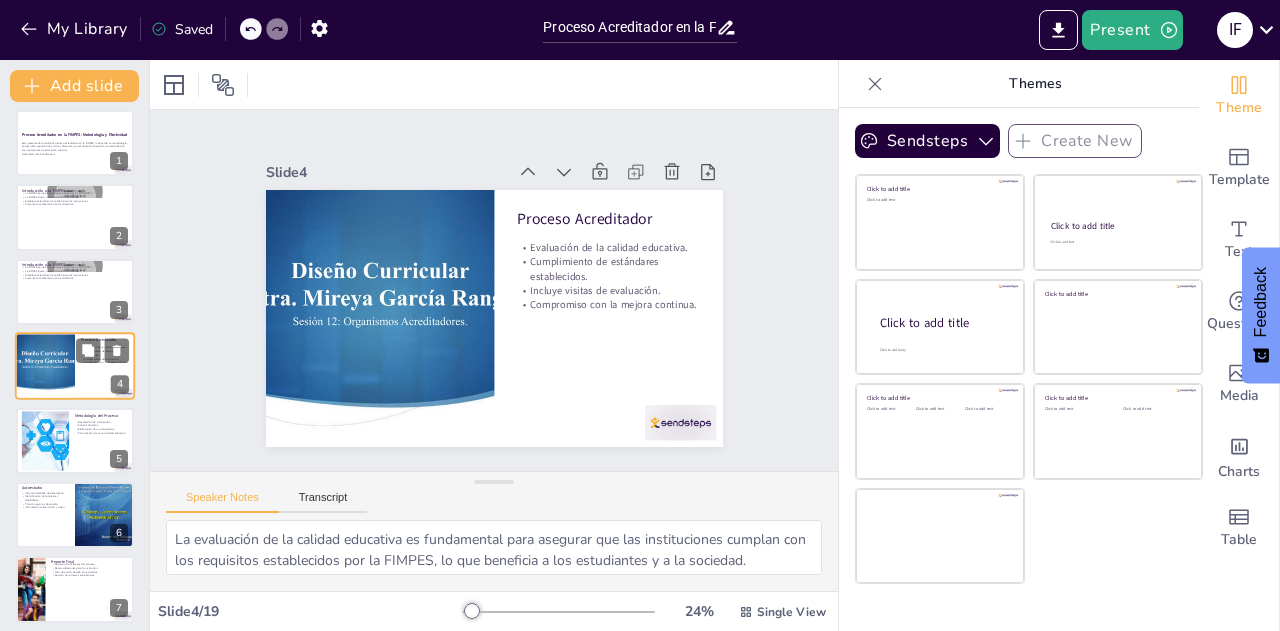 checkbox on "true" 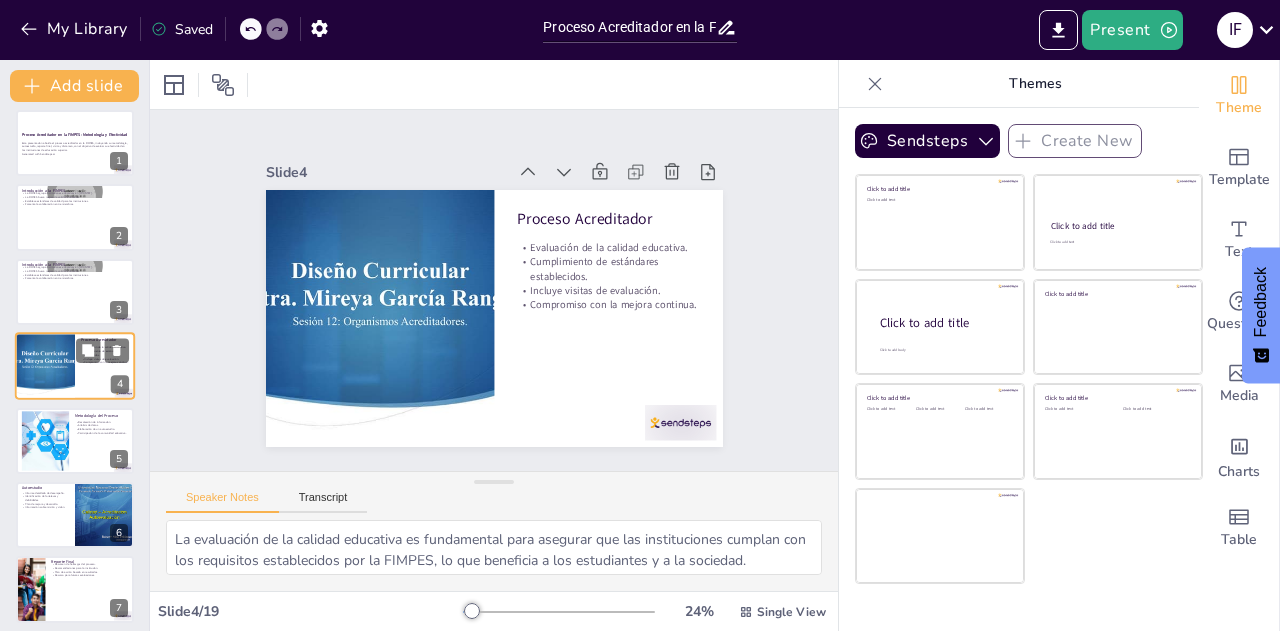 checkbox on "true" 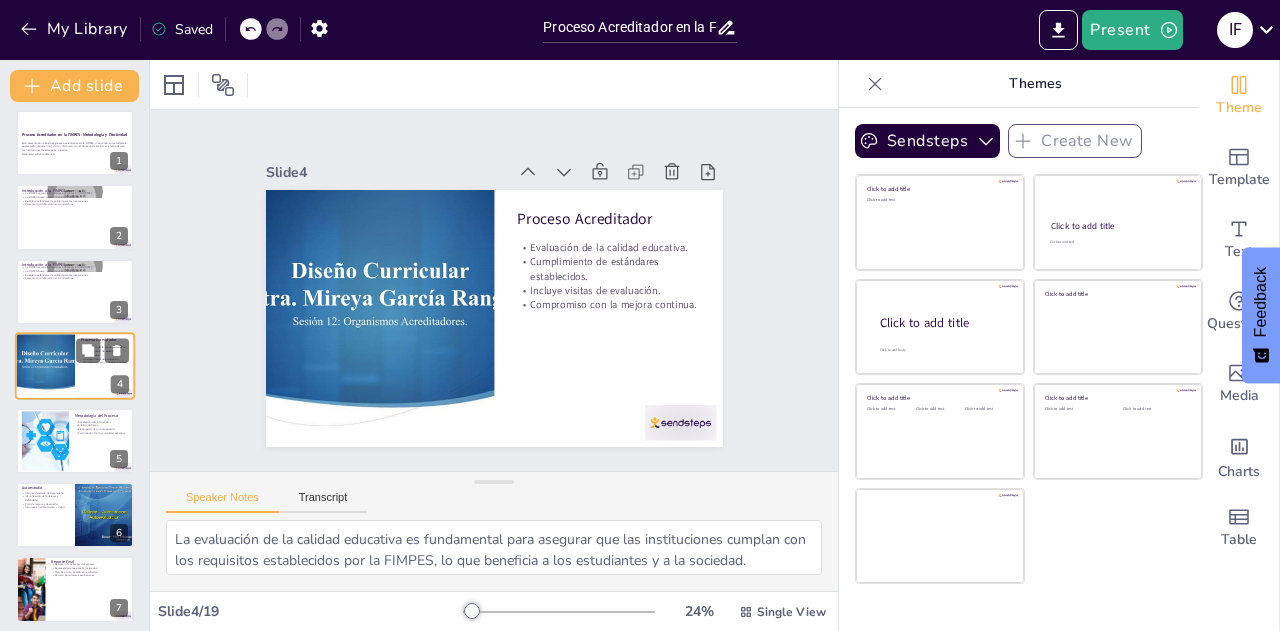 checkbox on "true" 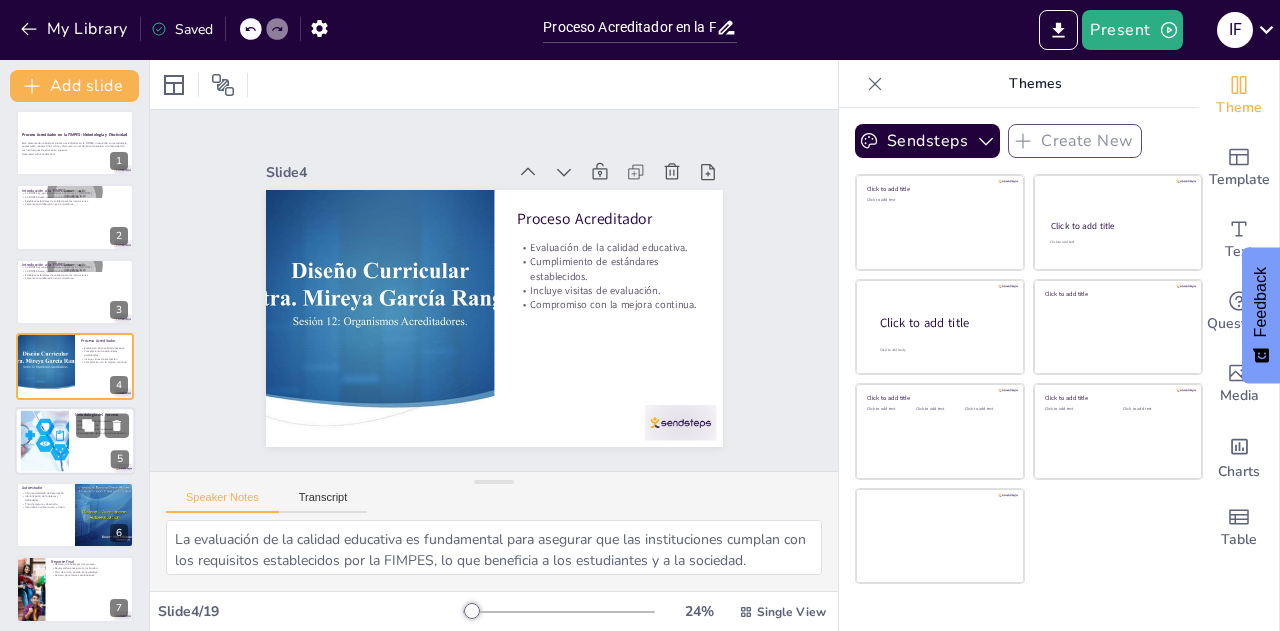 checkbox on "true" 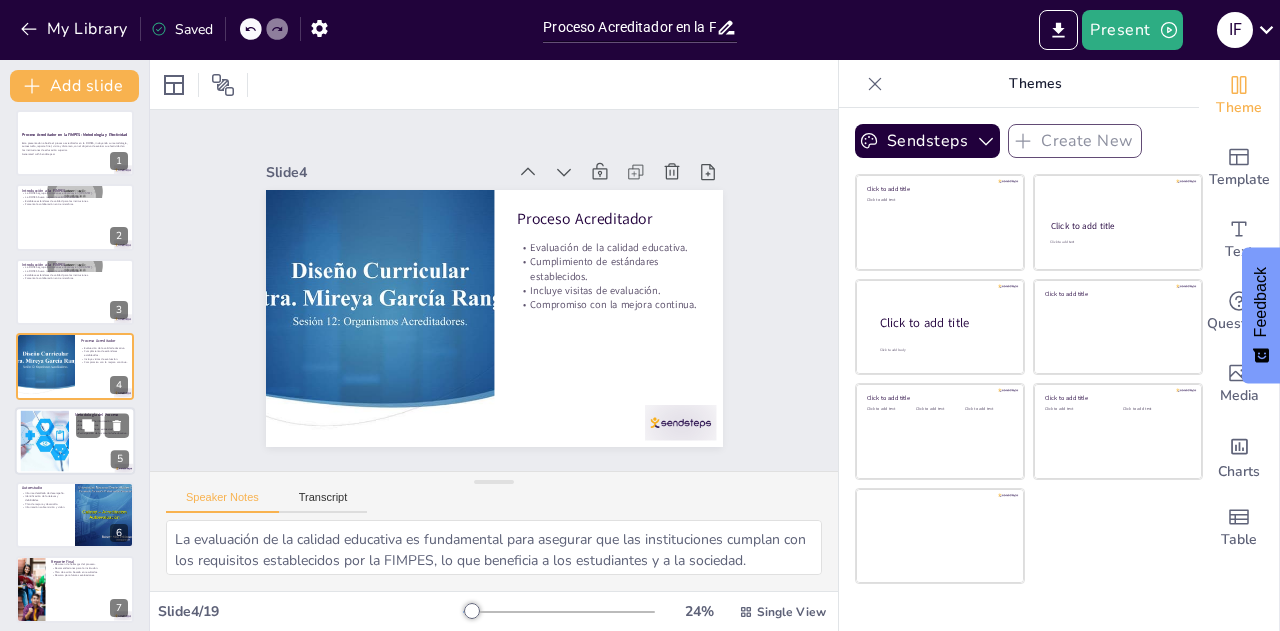 checkbox on "true" 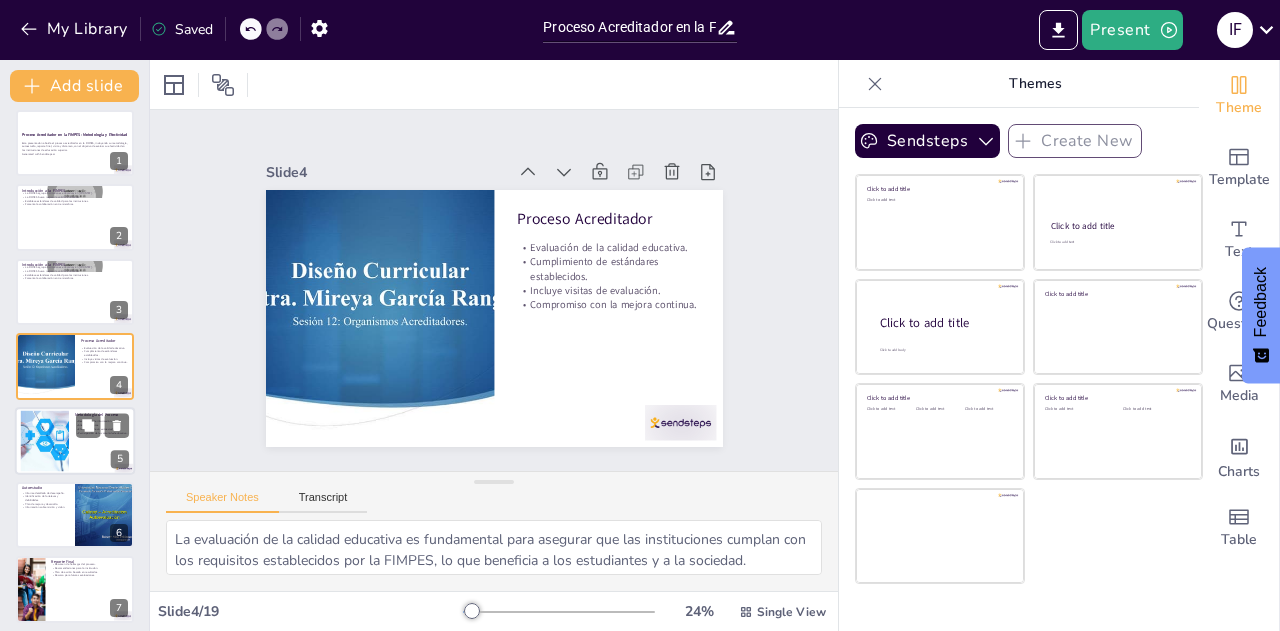 checkbox on "true" 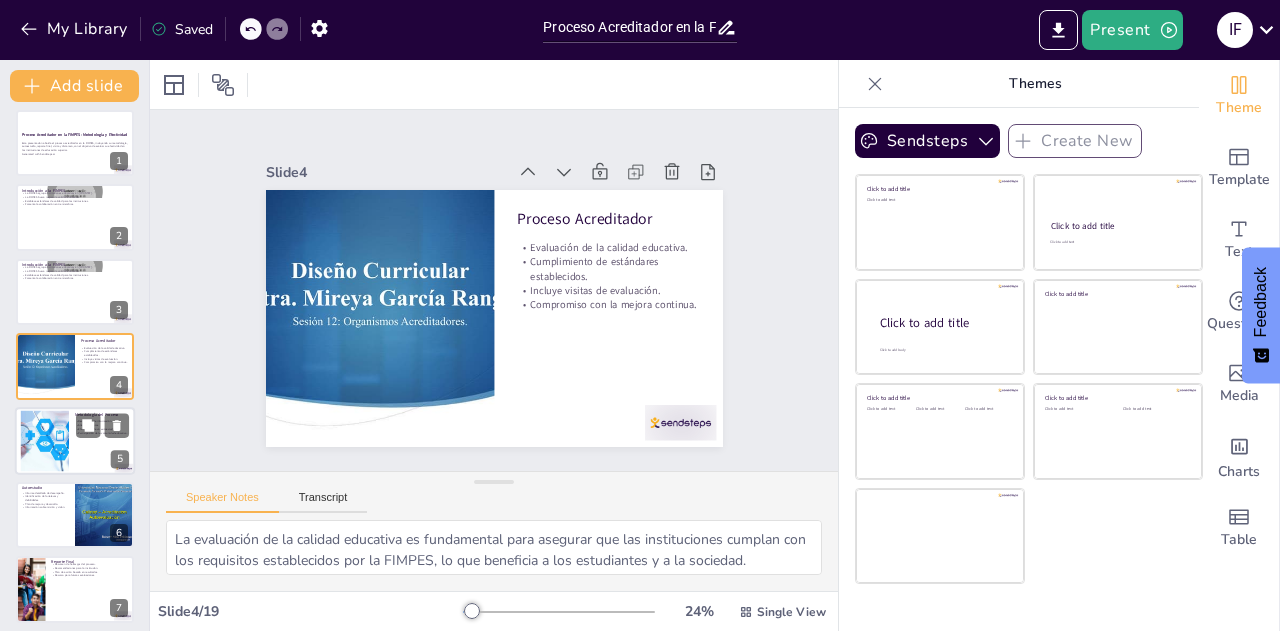 checkbox on "true" 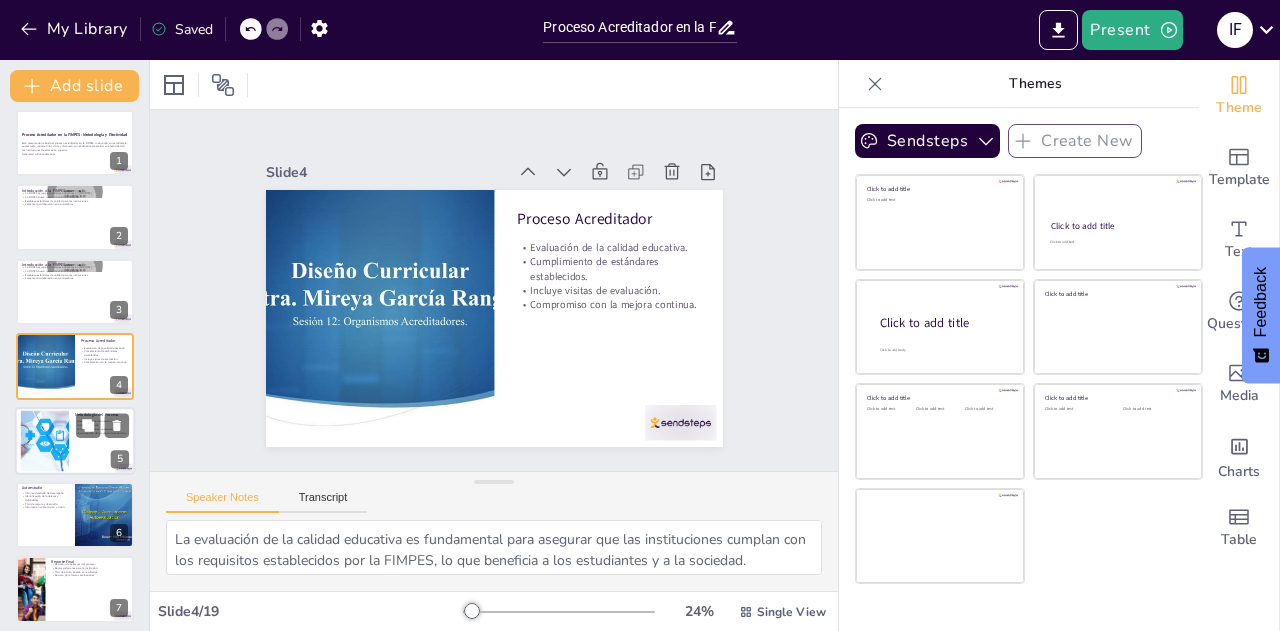checkbox on "true" 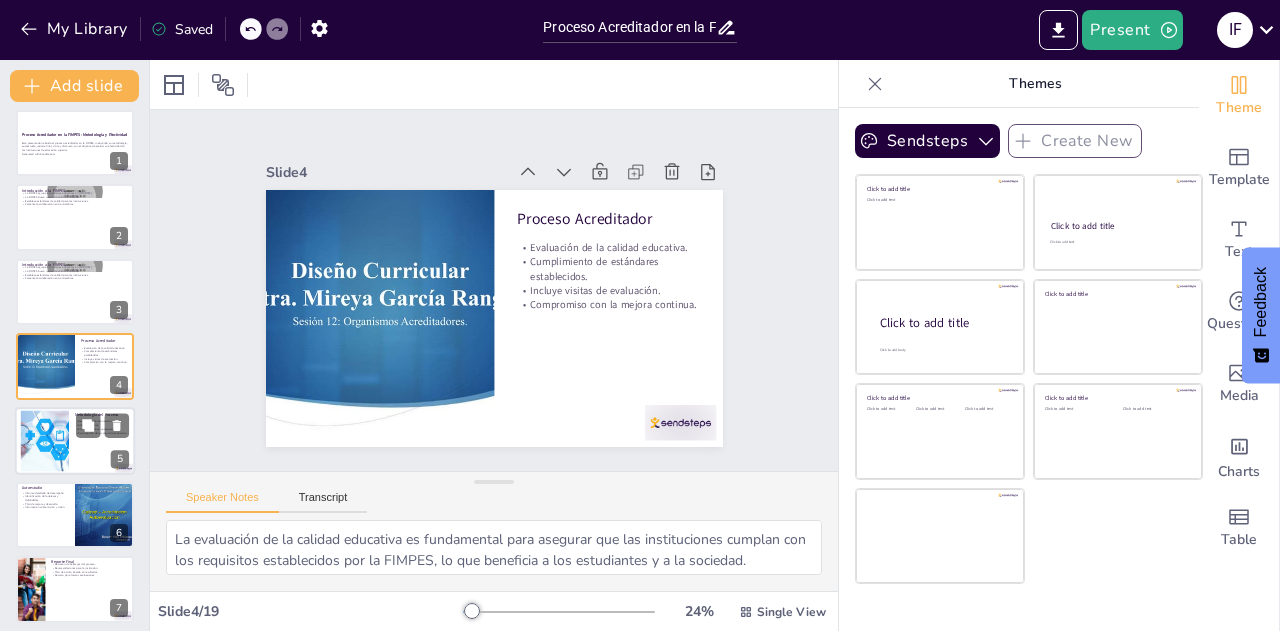checkbox on "true" 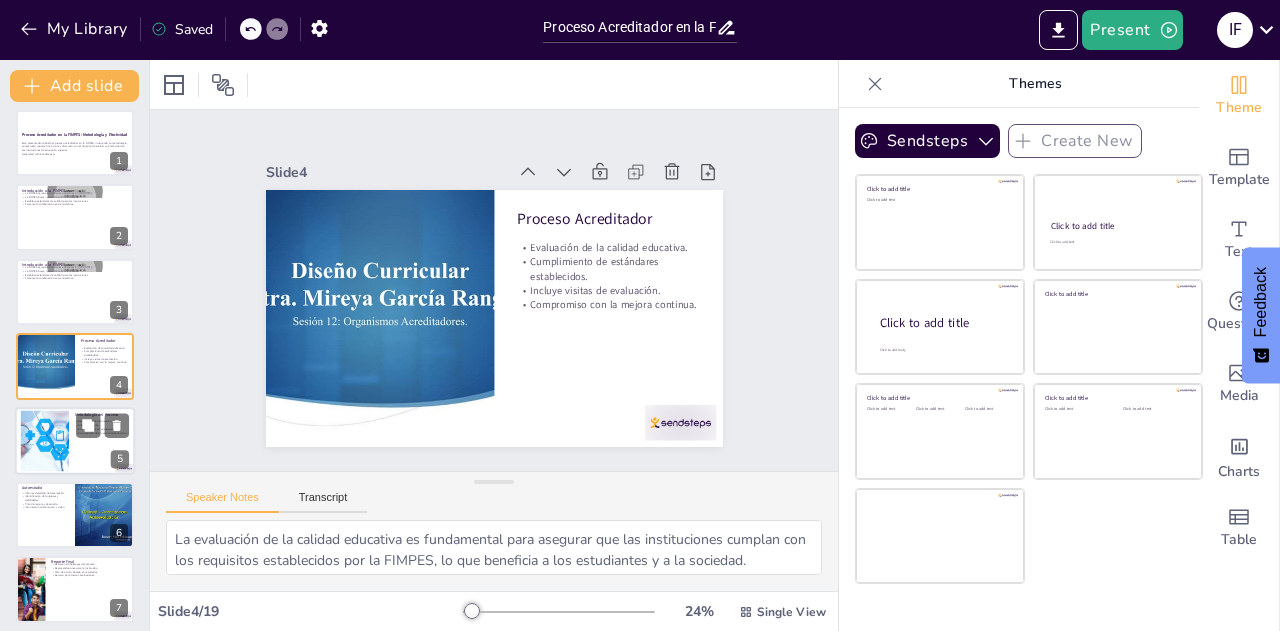 checkbox on "true" 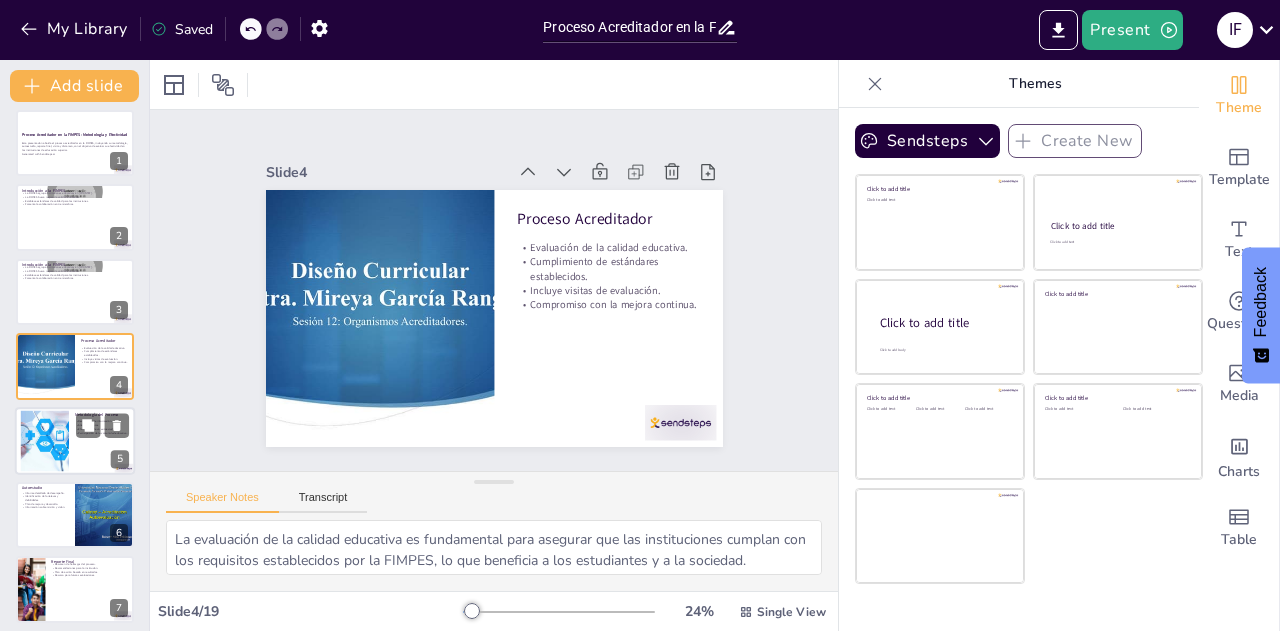 checkbox on "true" 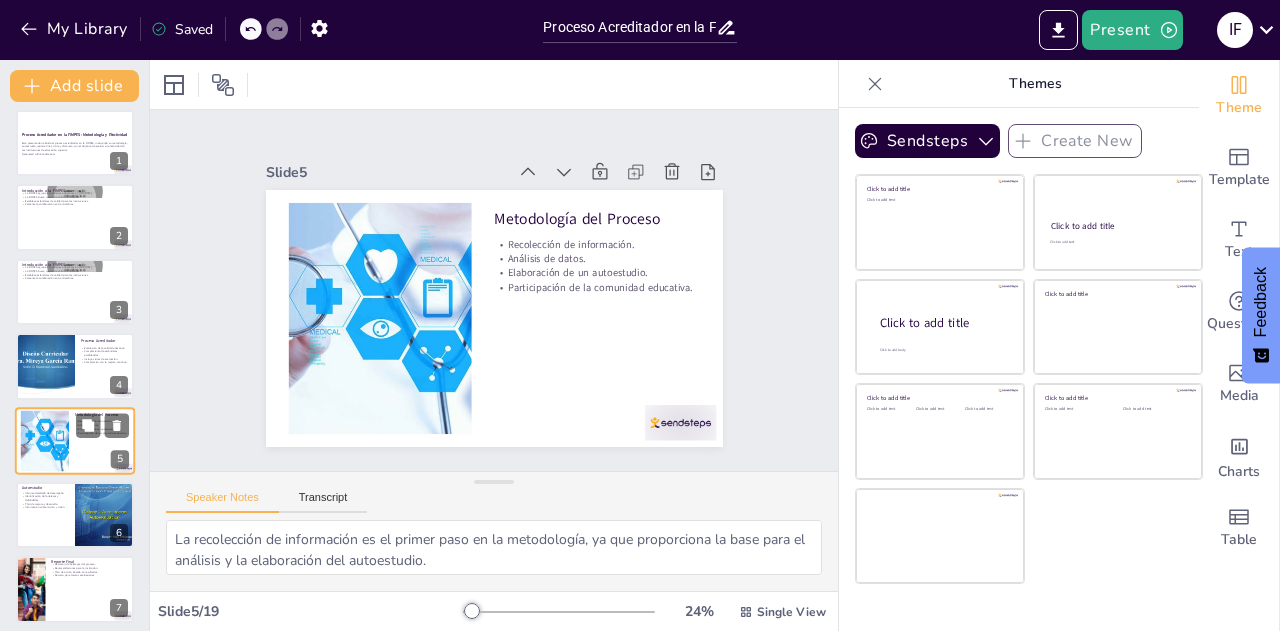scroll, scrollTop: 82, scrollLeft: 0, axis: vertical 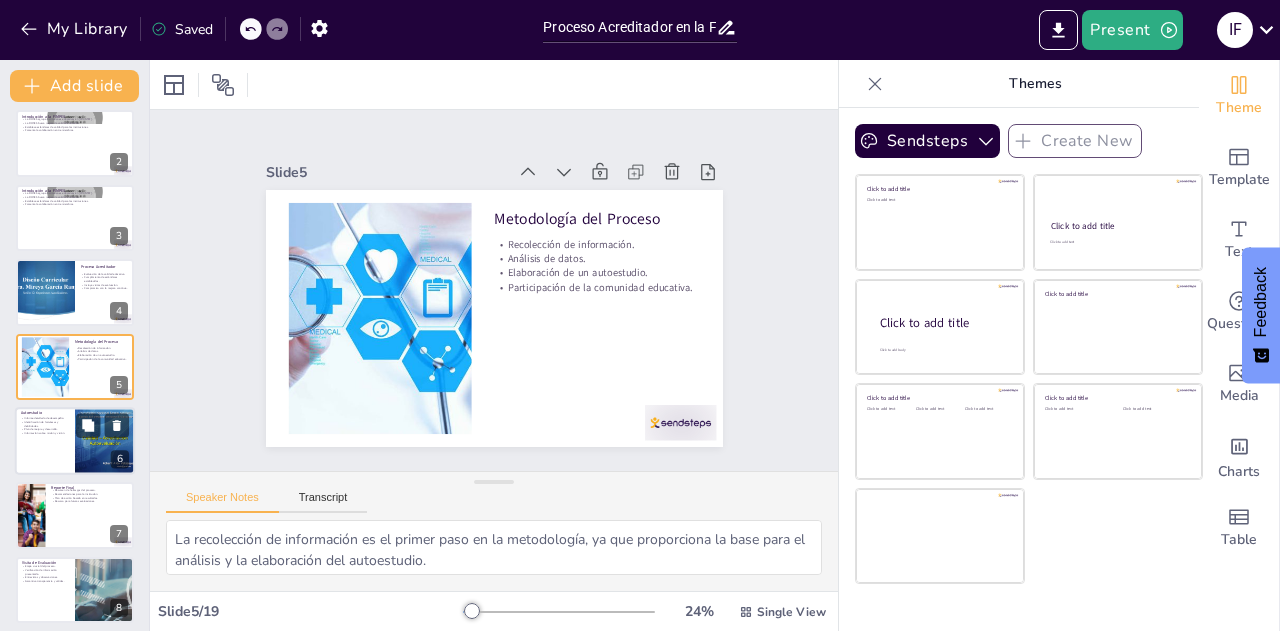 checkbox on "true" 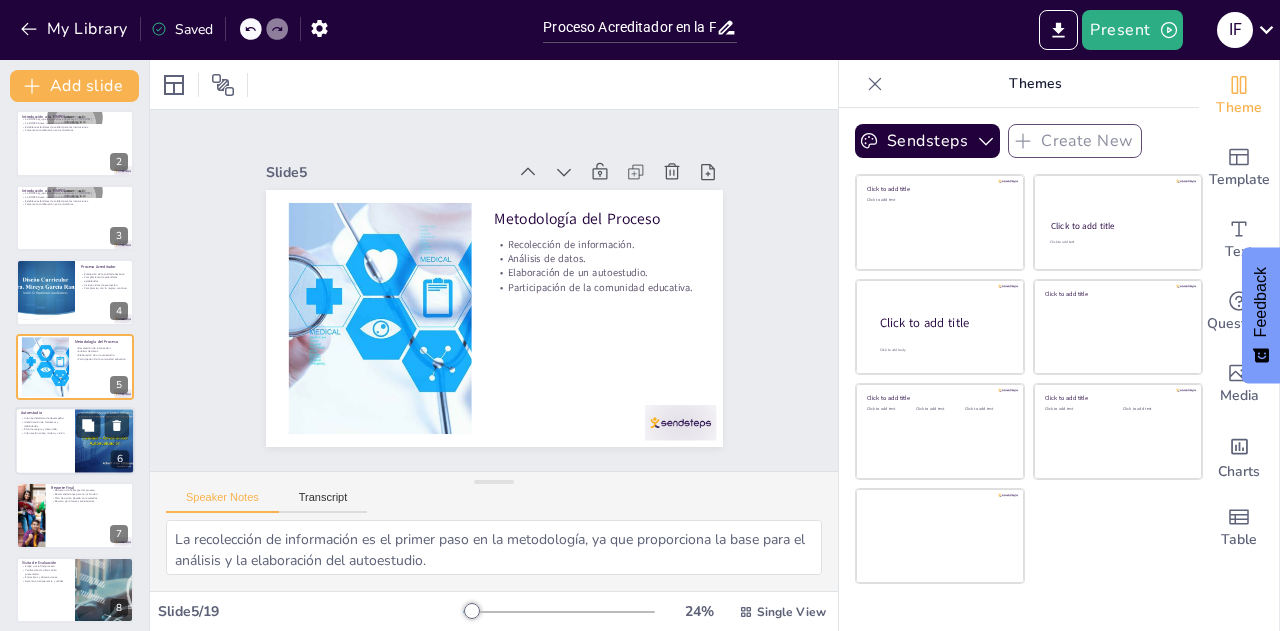 checkbox on "true" 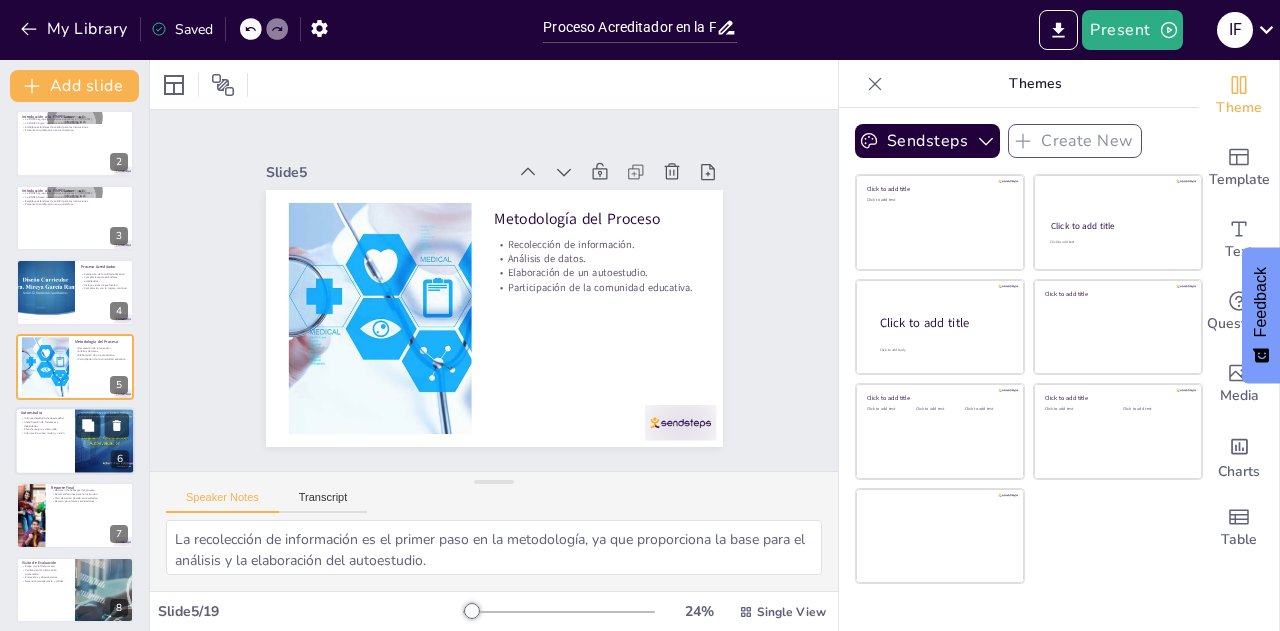 checkbox on "true" 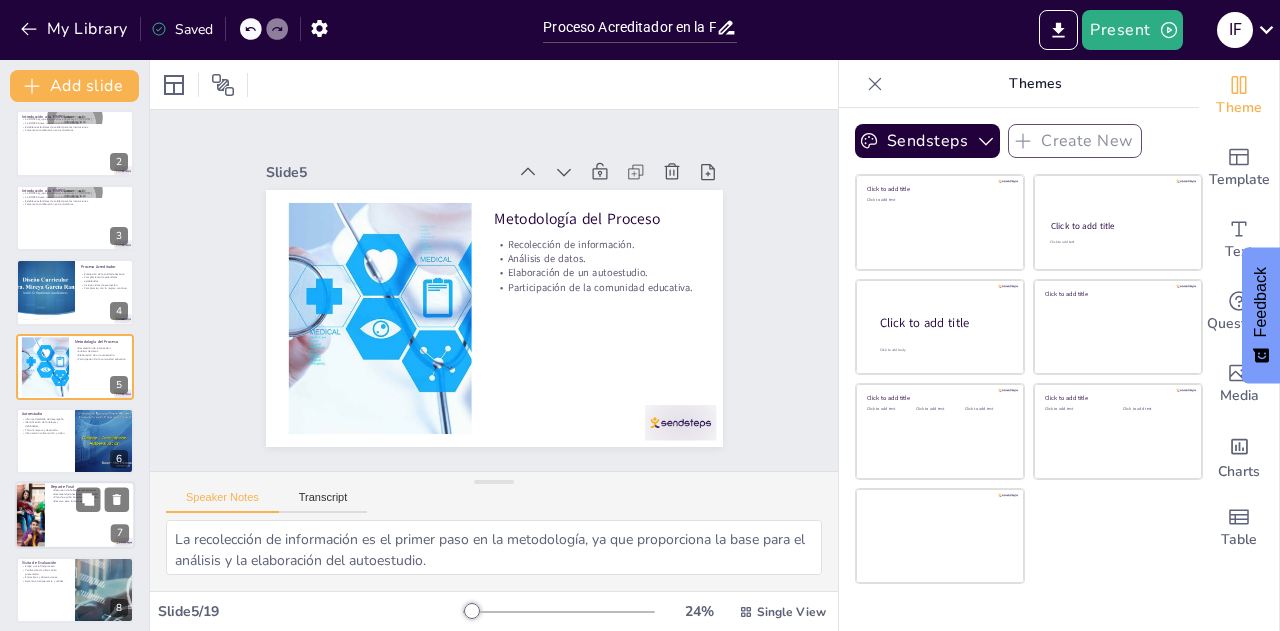 checkbox on "true" 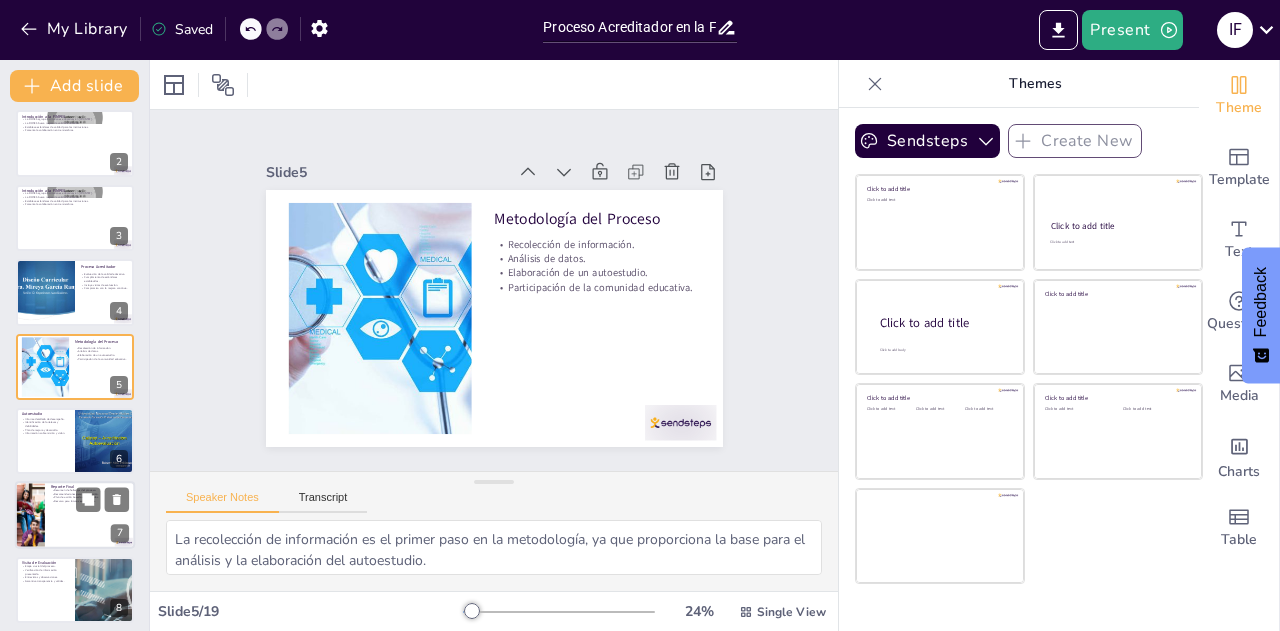 checkbox on "true" 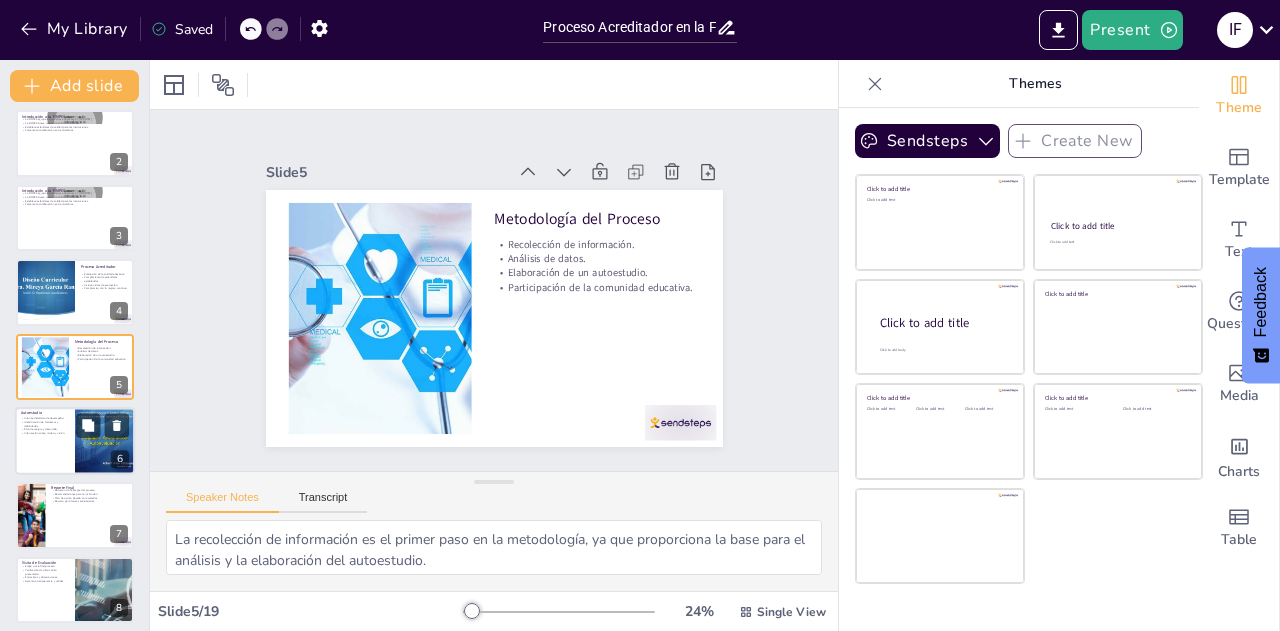 checkbox on "true" 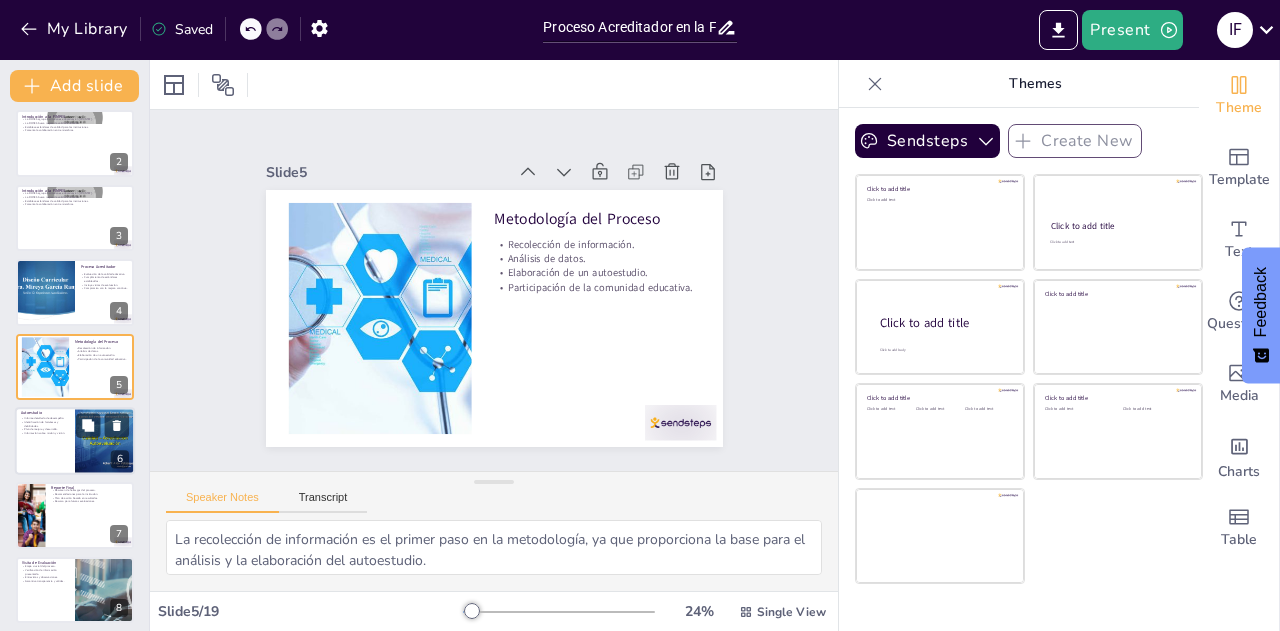 checkbox on "true" 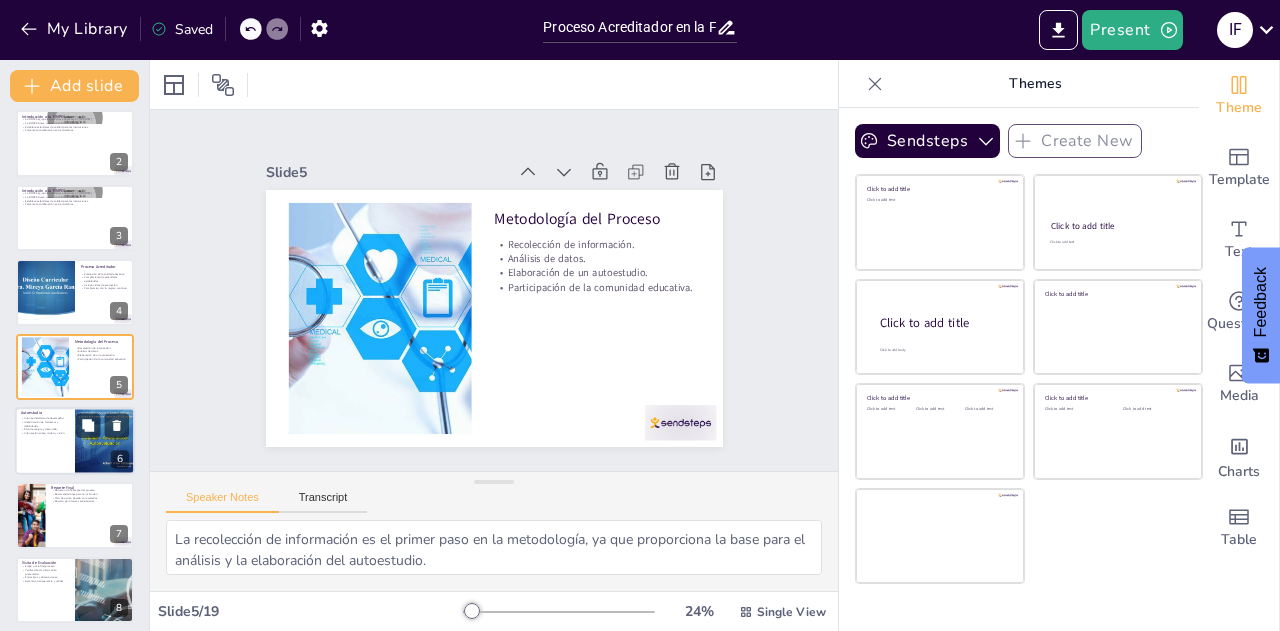 checkbox on "true" 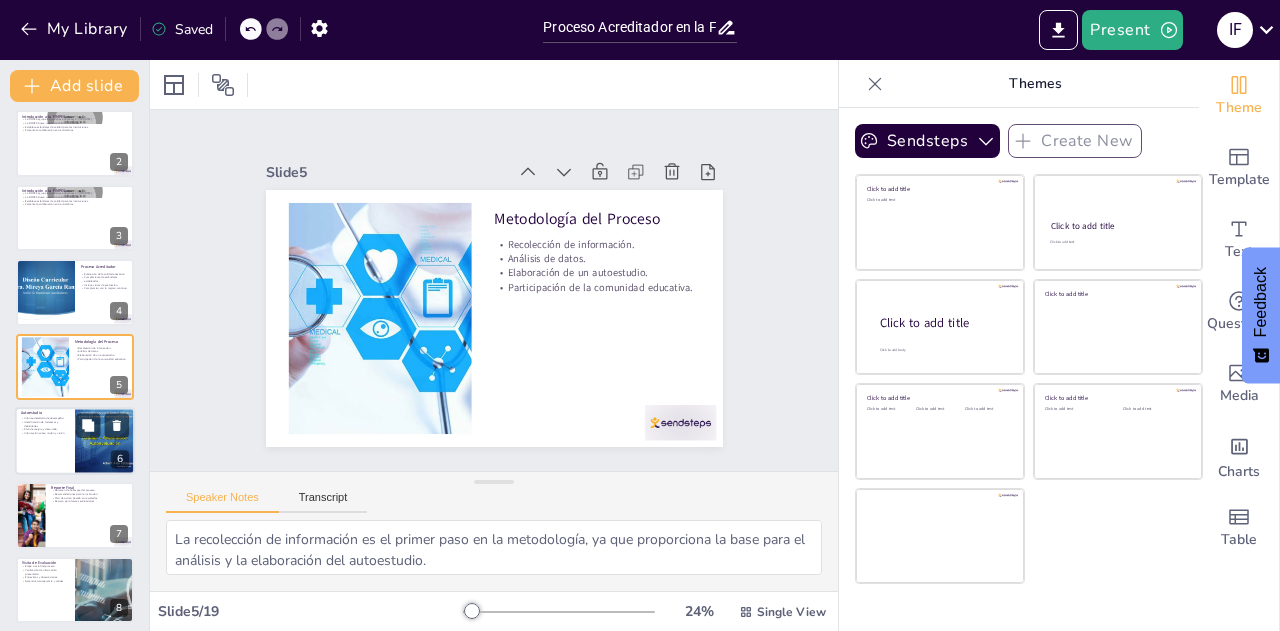 checkbox on "true" 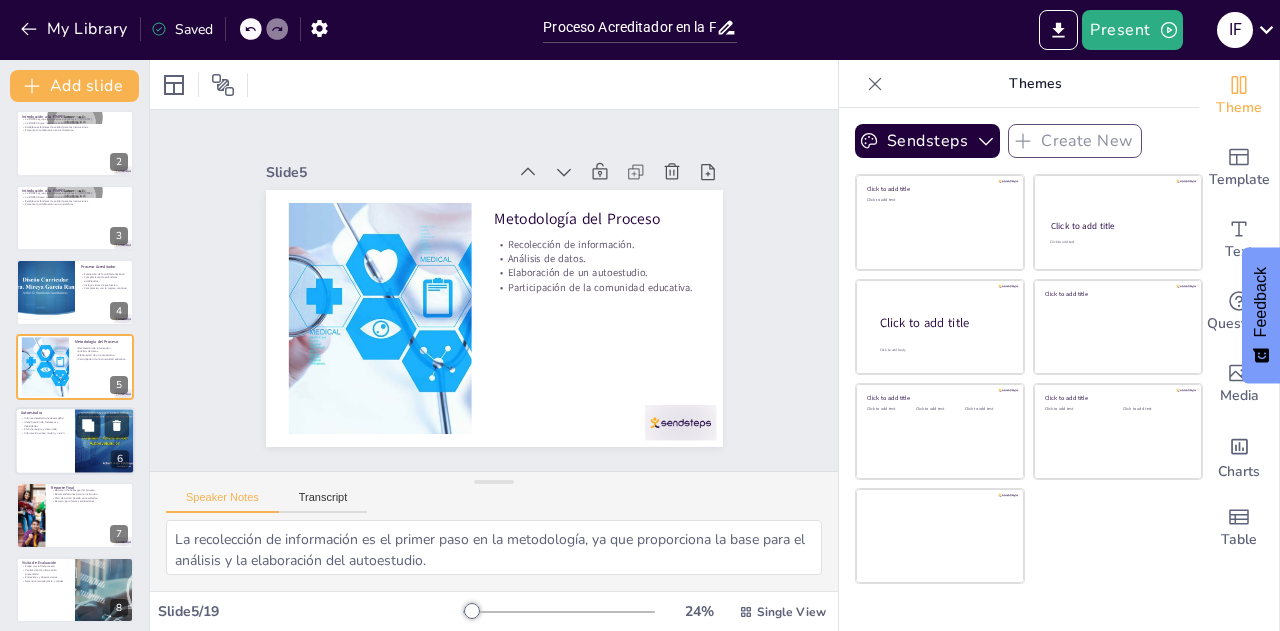 checkbox on "true" 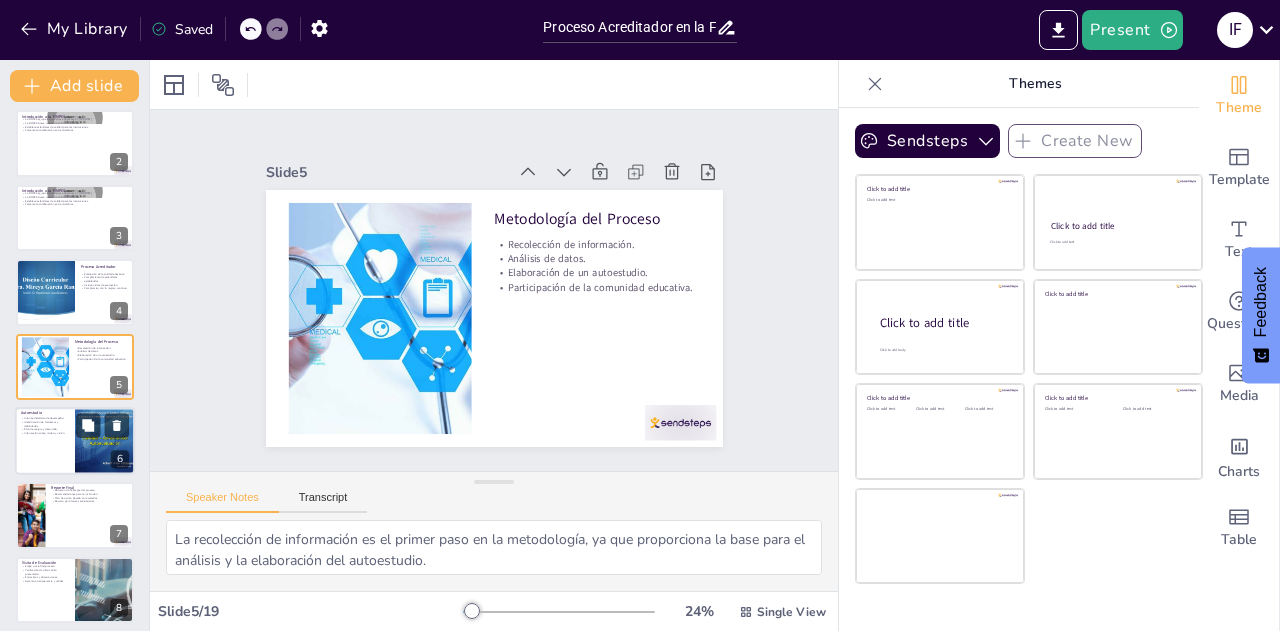 checkbox on "true" 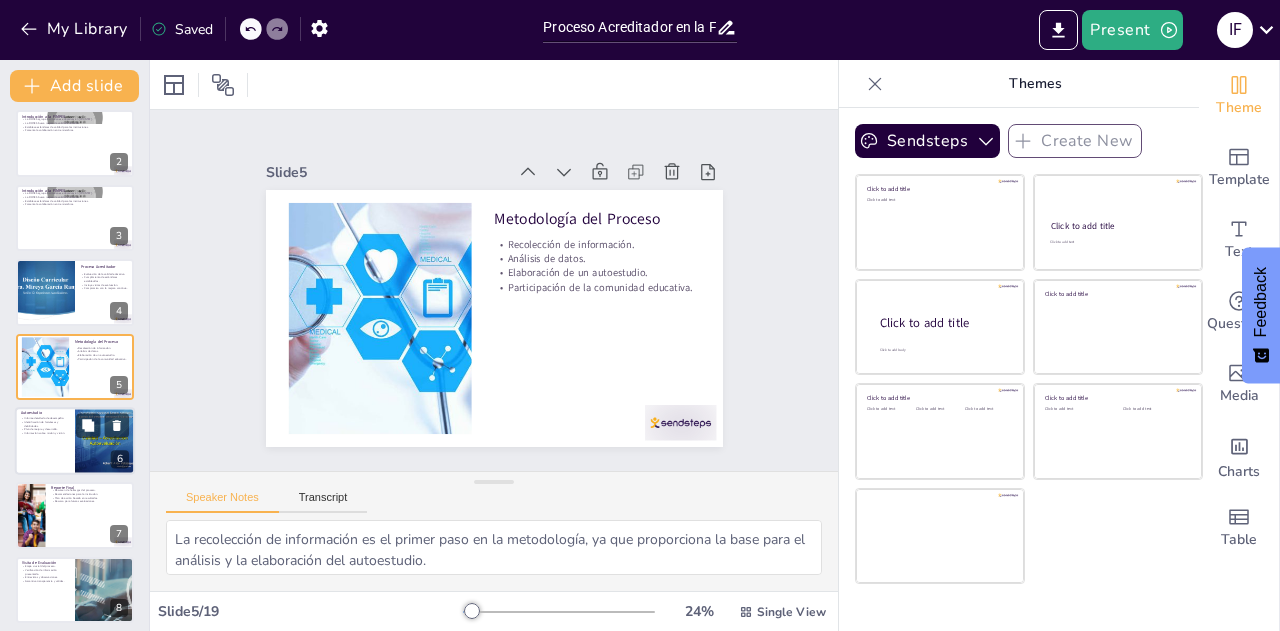 checkbox on "true" 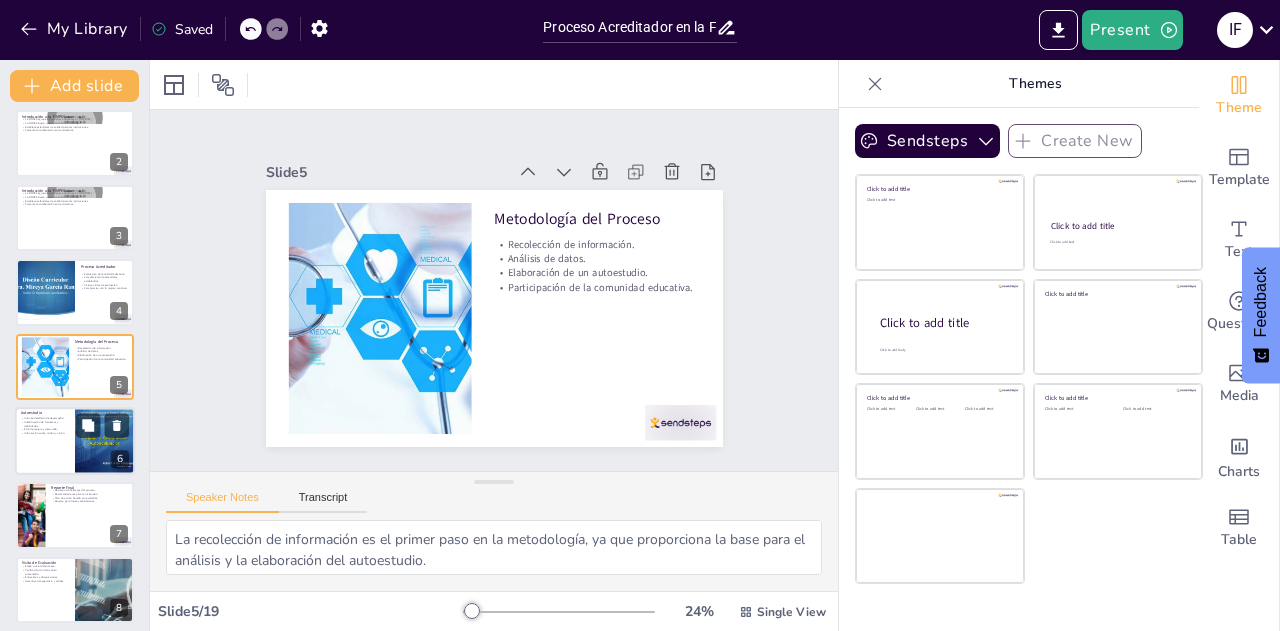 checkbox on "true" 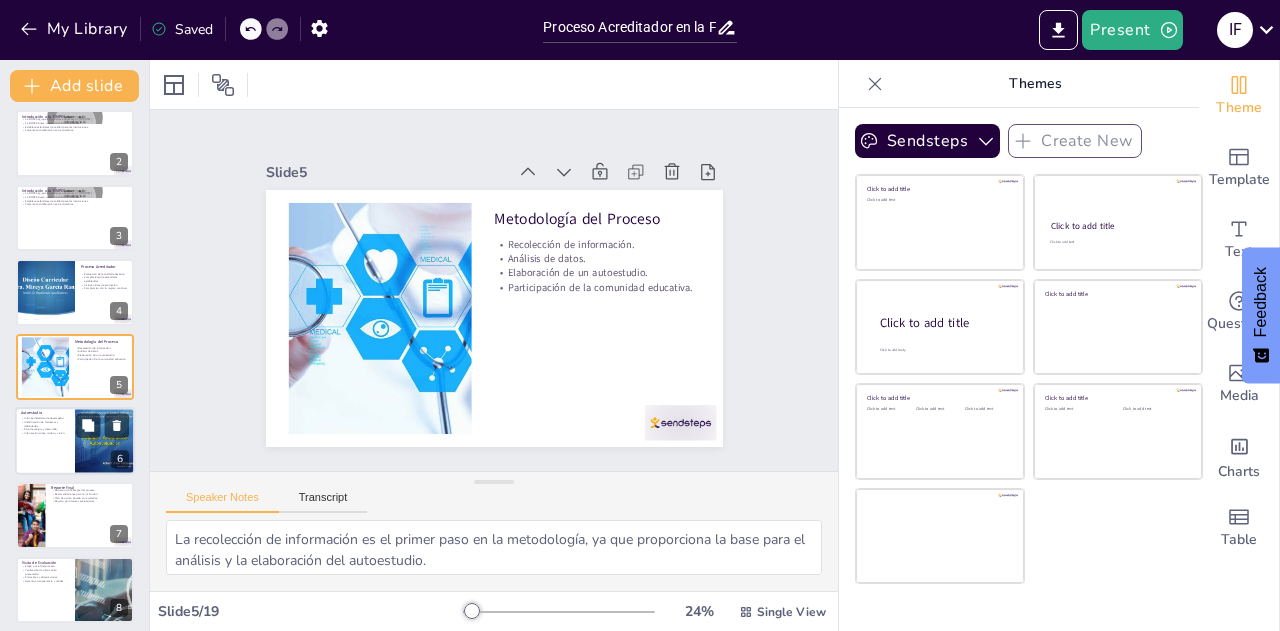 checkbox on "true" 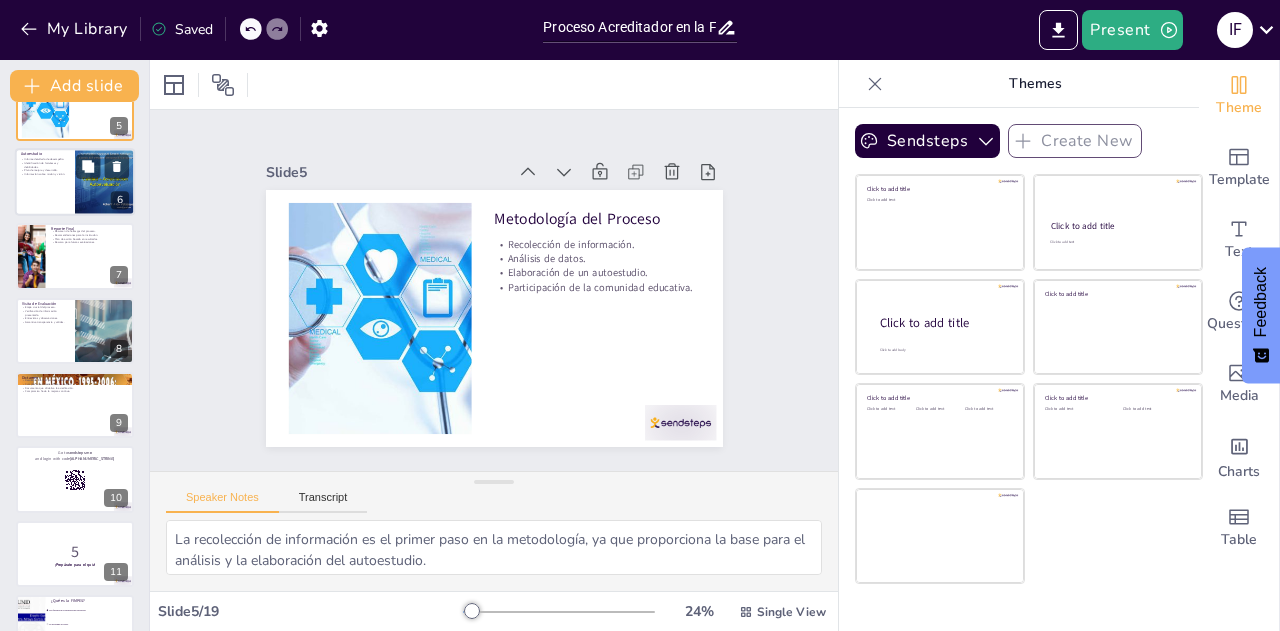 checkbox on "true" 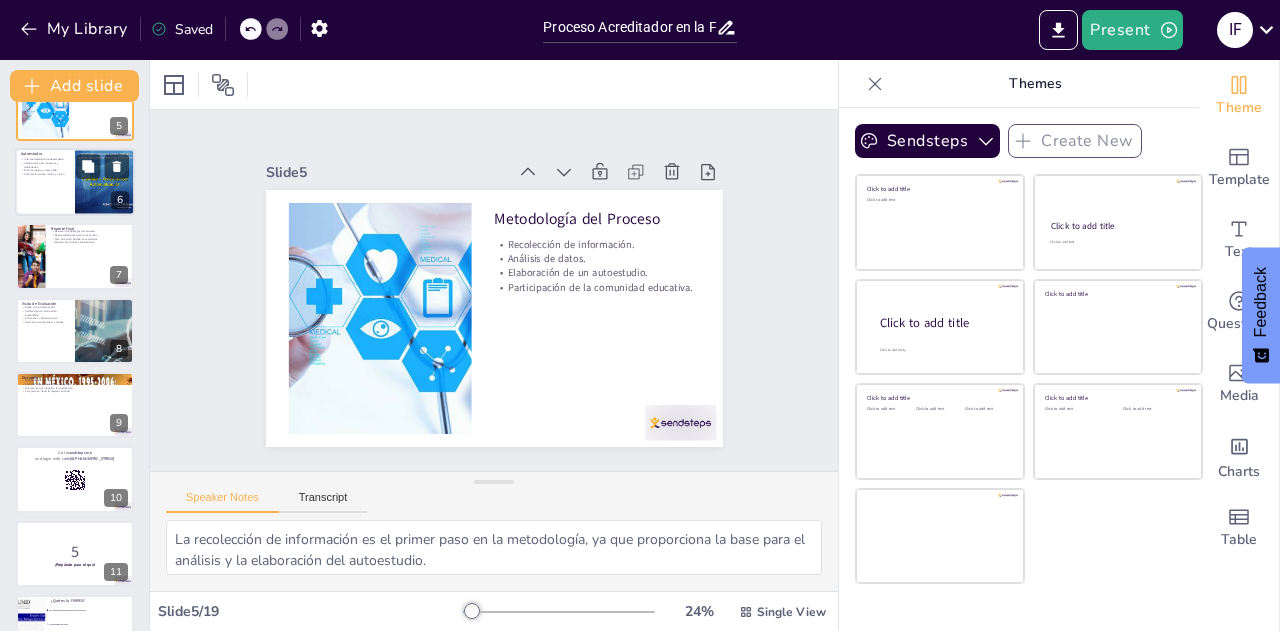 checkbox on "true" 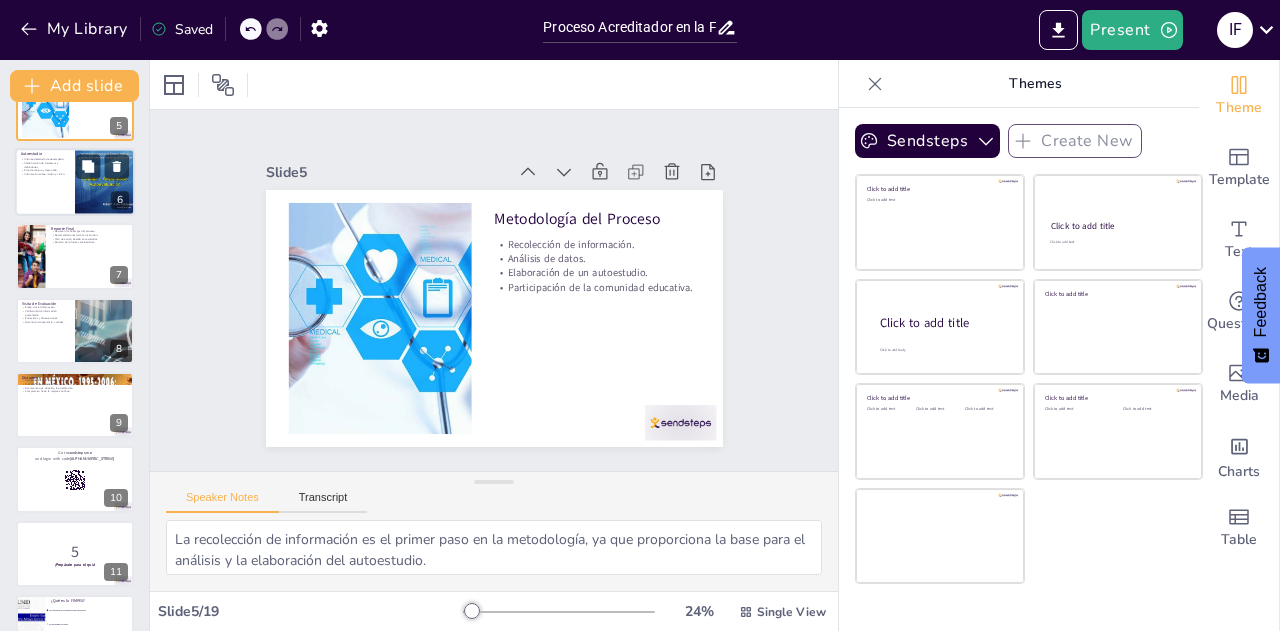 checkbox on "true" 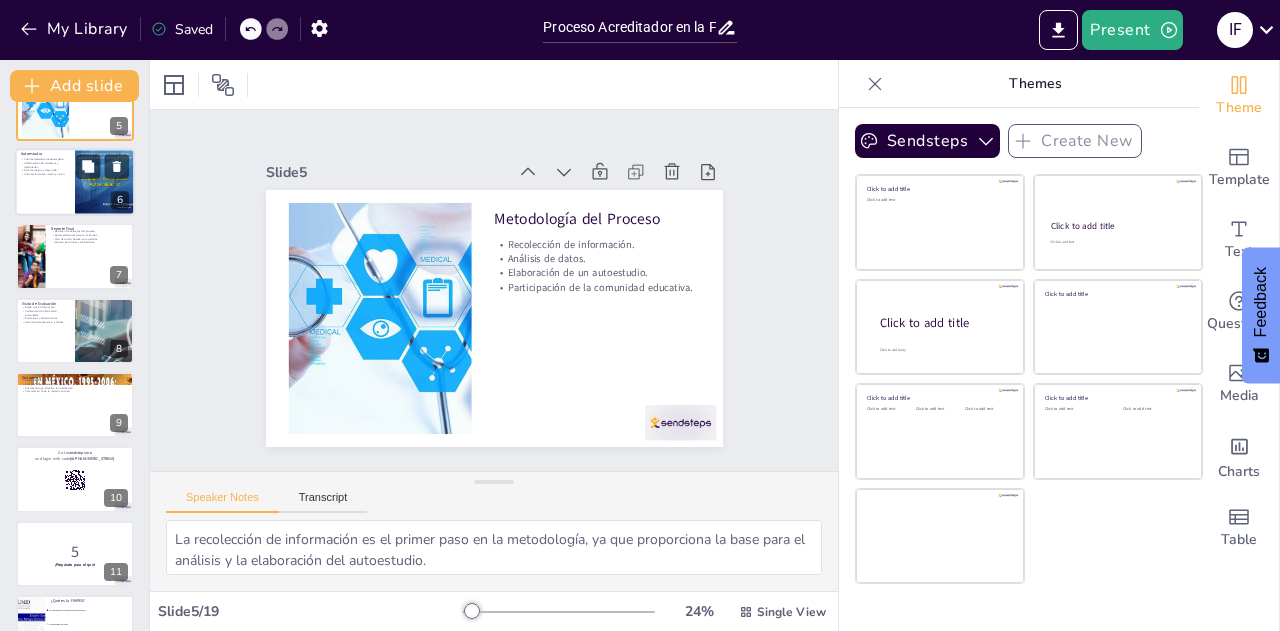 checkbox on "true" 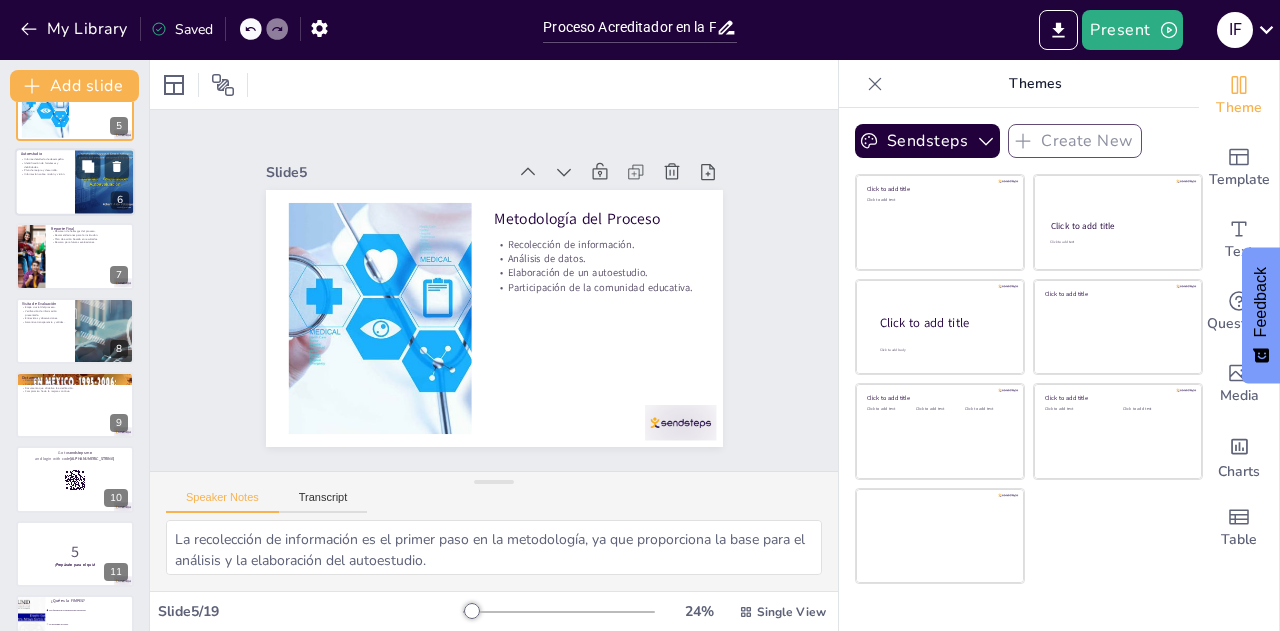 checkbox on "true" 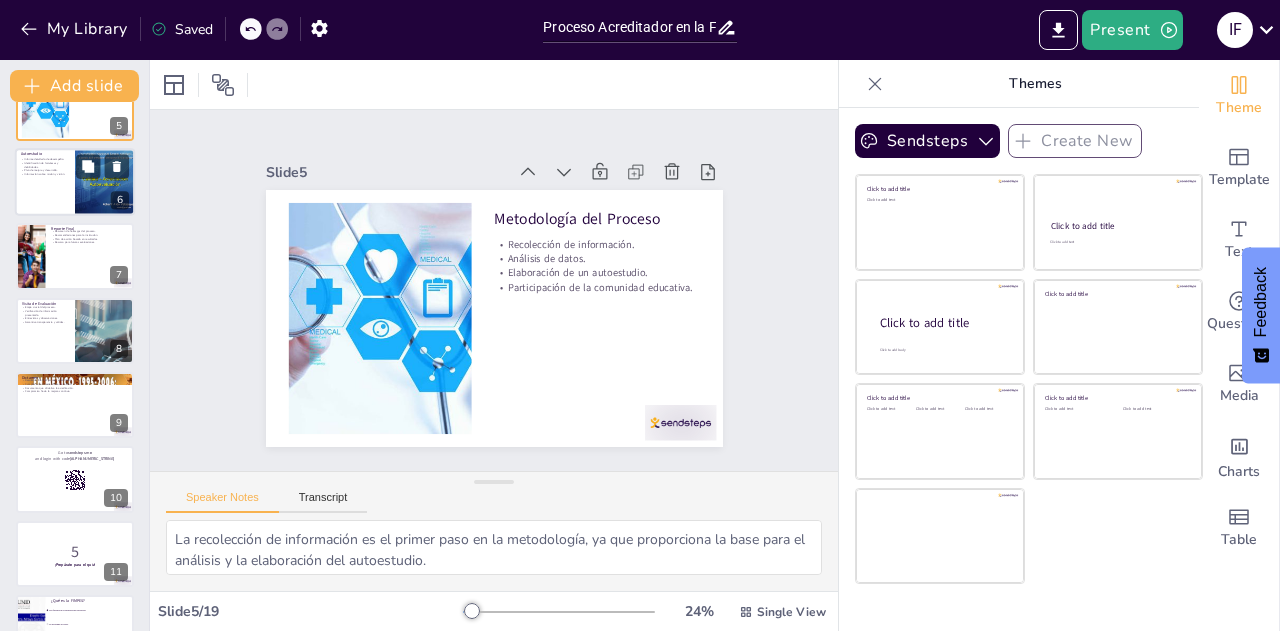 checkbox on "true" 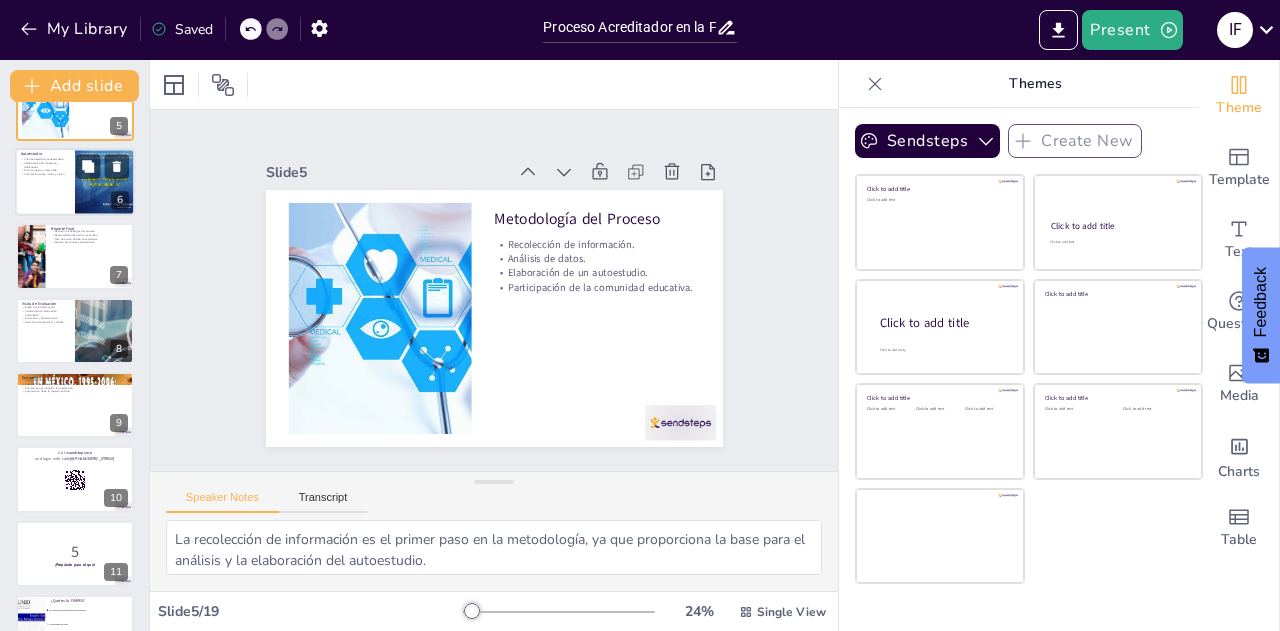 checkbox on "true" 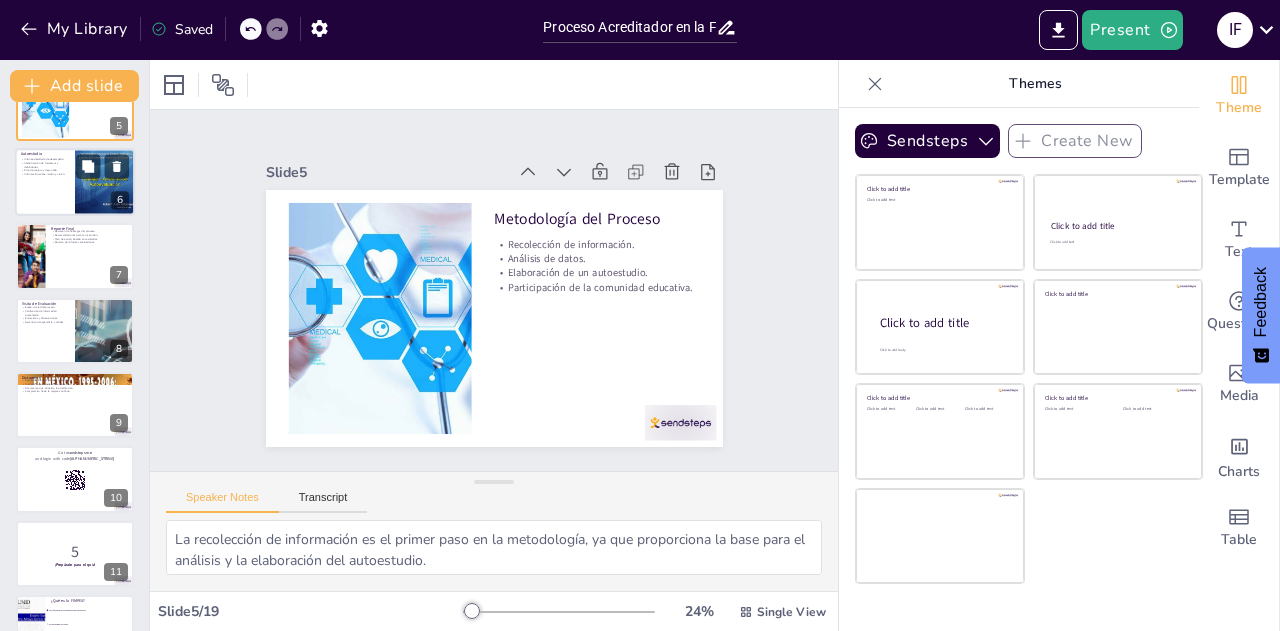 checkbox on "true" 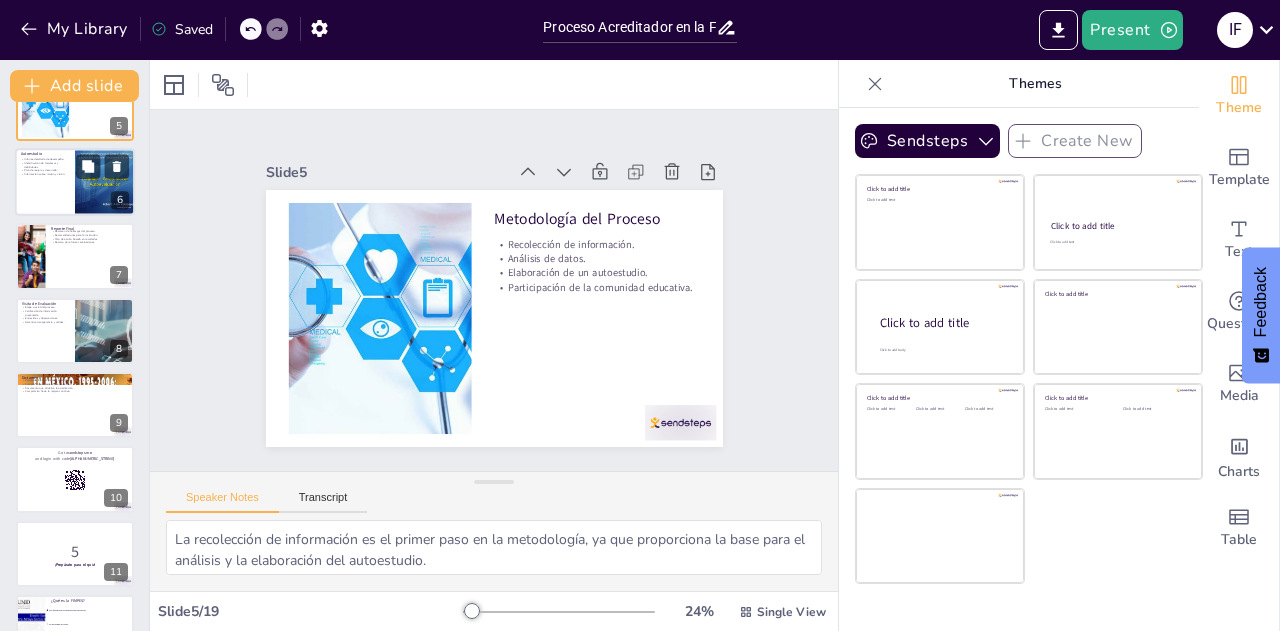 checkbox on "true" 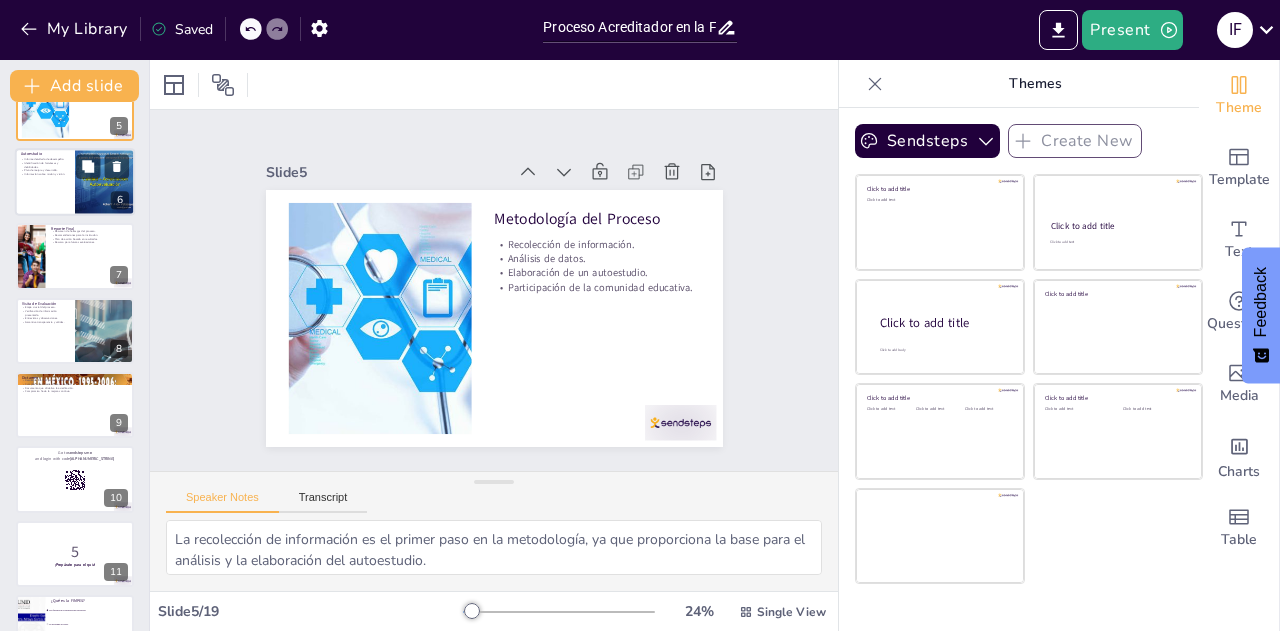 checkbox on "true" 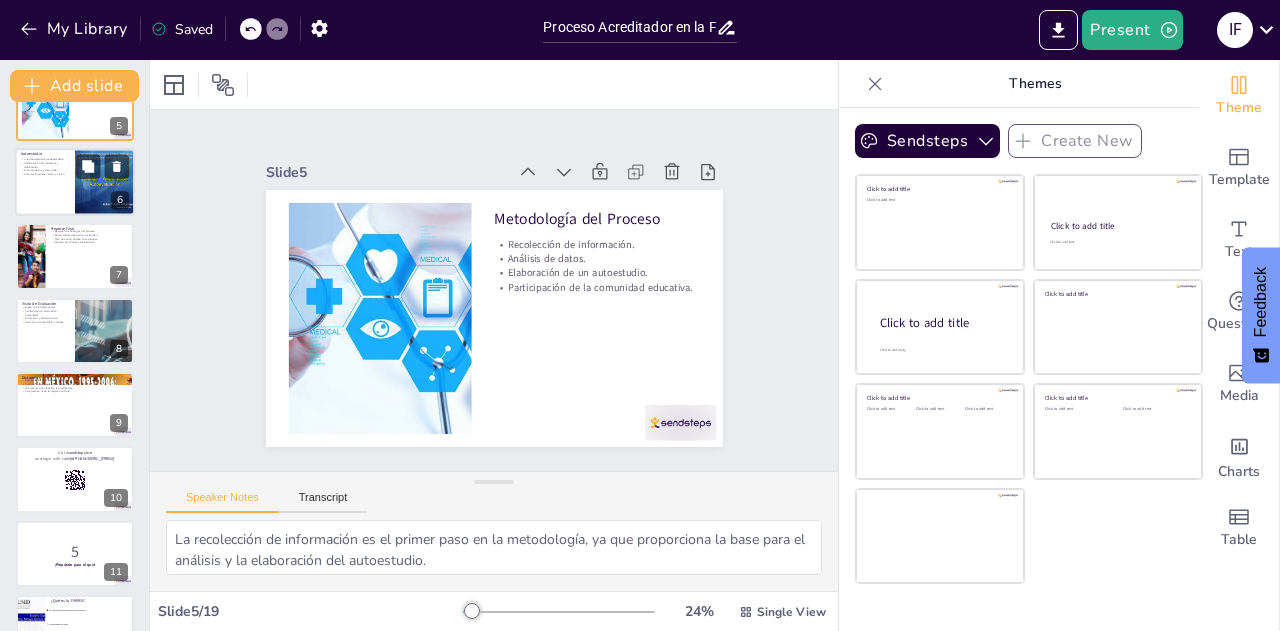 checkbox on "true" 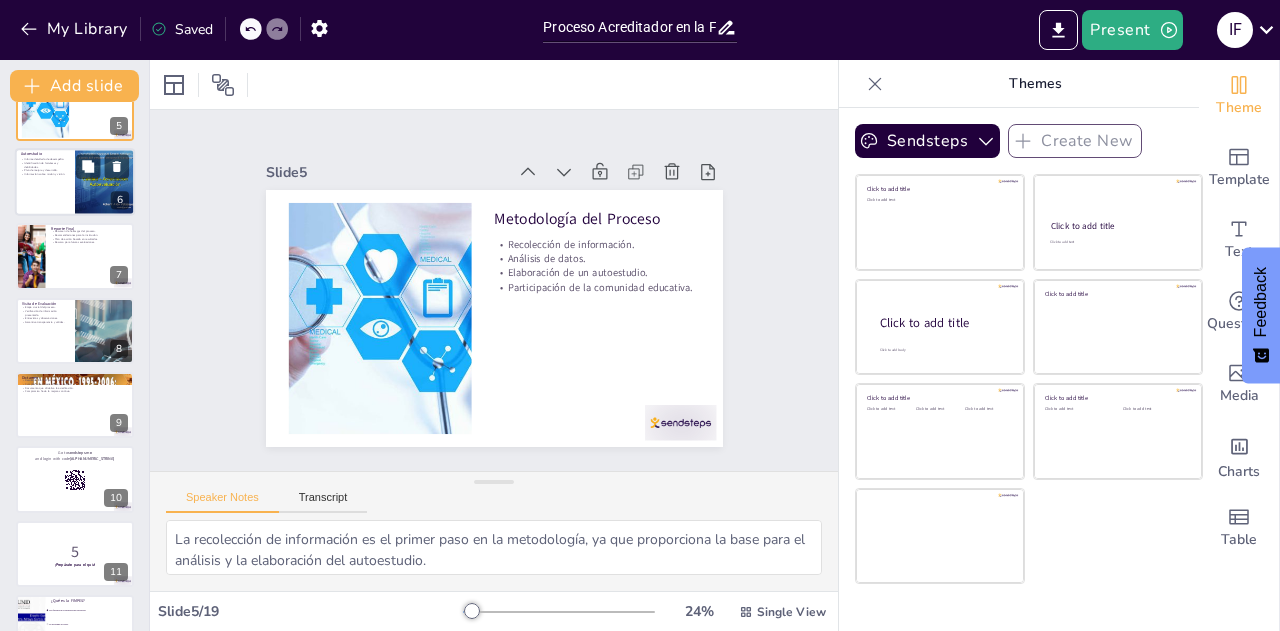 checkbox on "true" 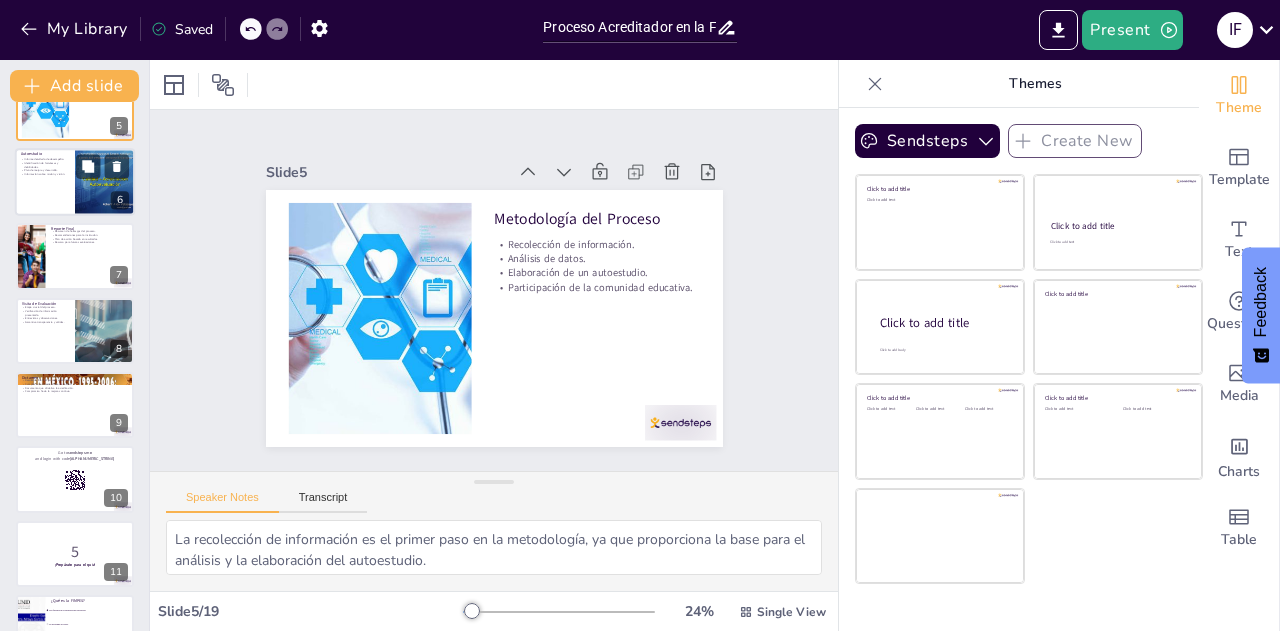 checkbox on "true" 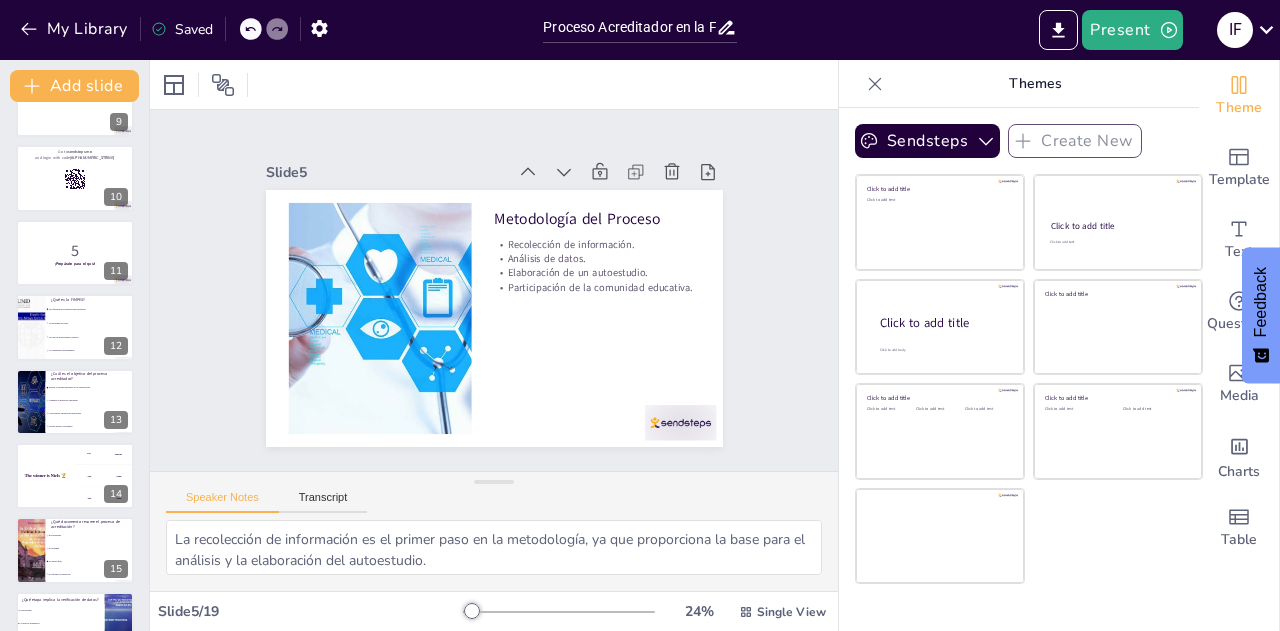 checkbox on "true" 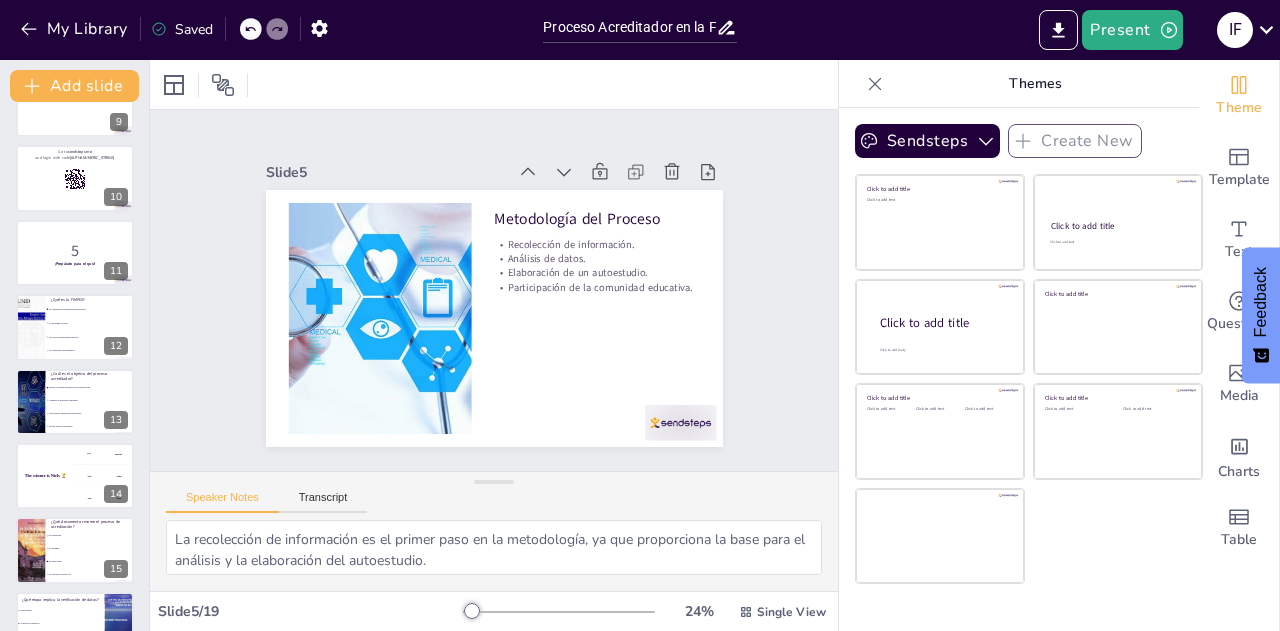 checkbox on "true" 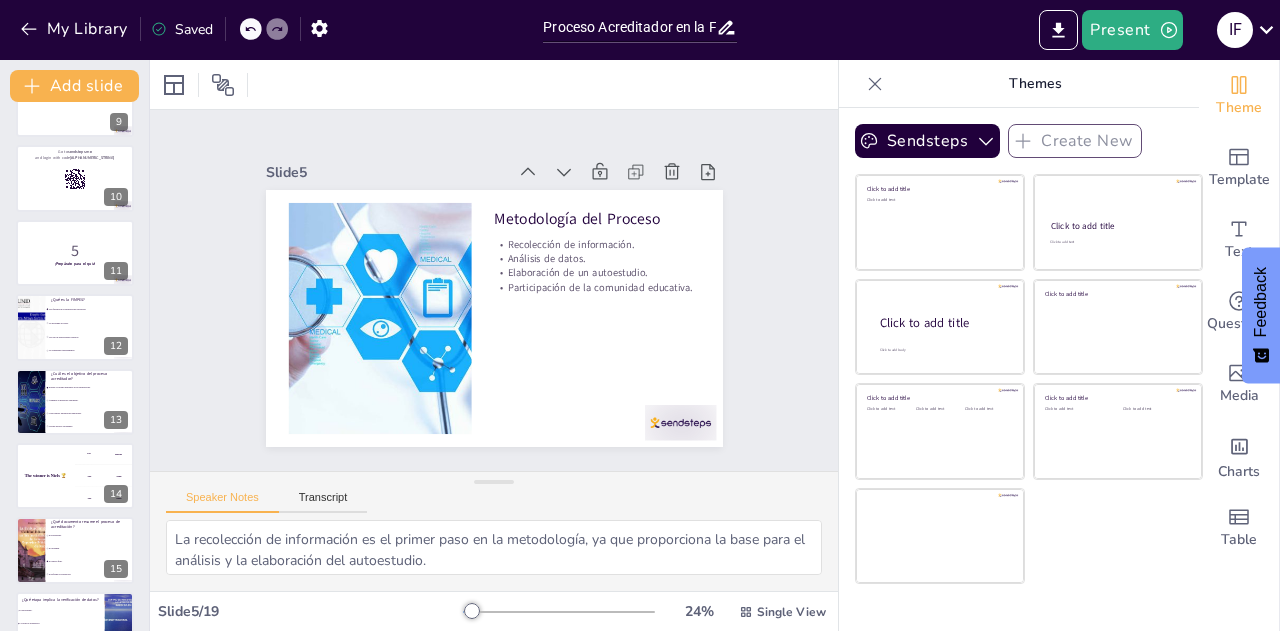 checkbox on "true" 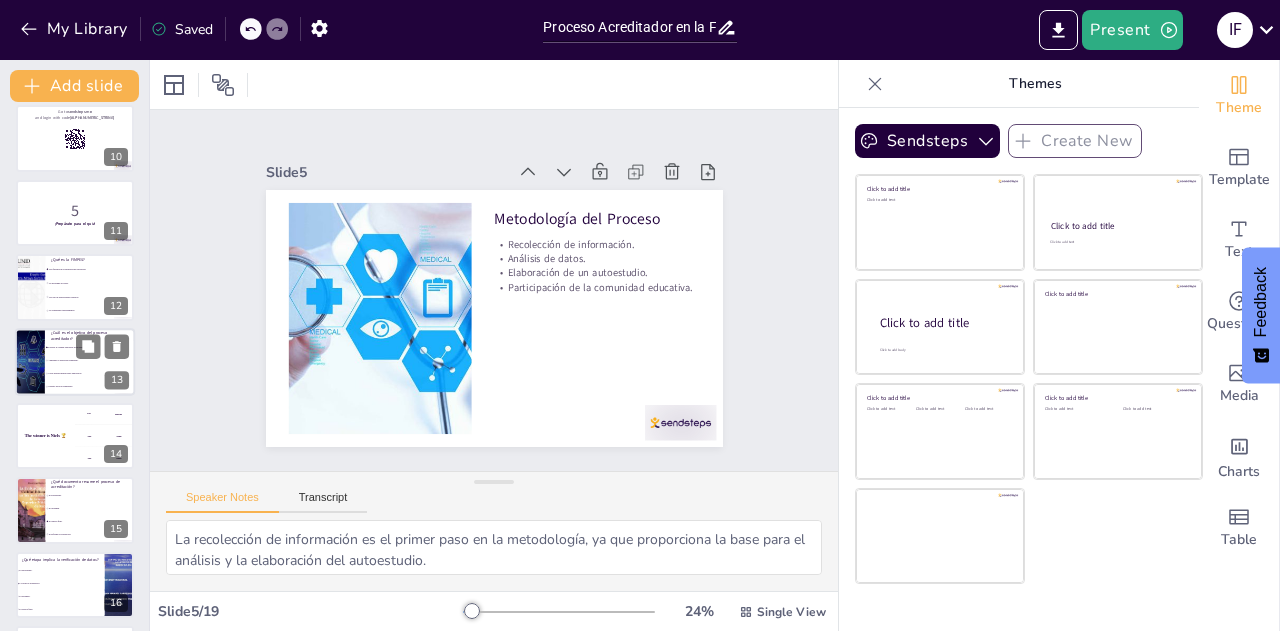 checkbox on "true" 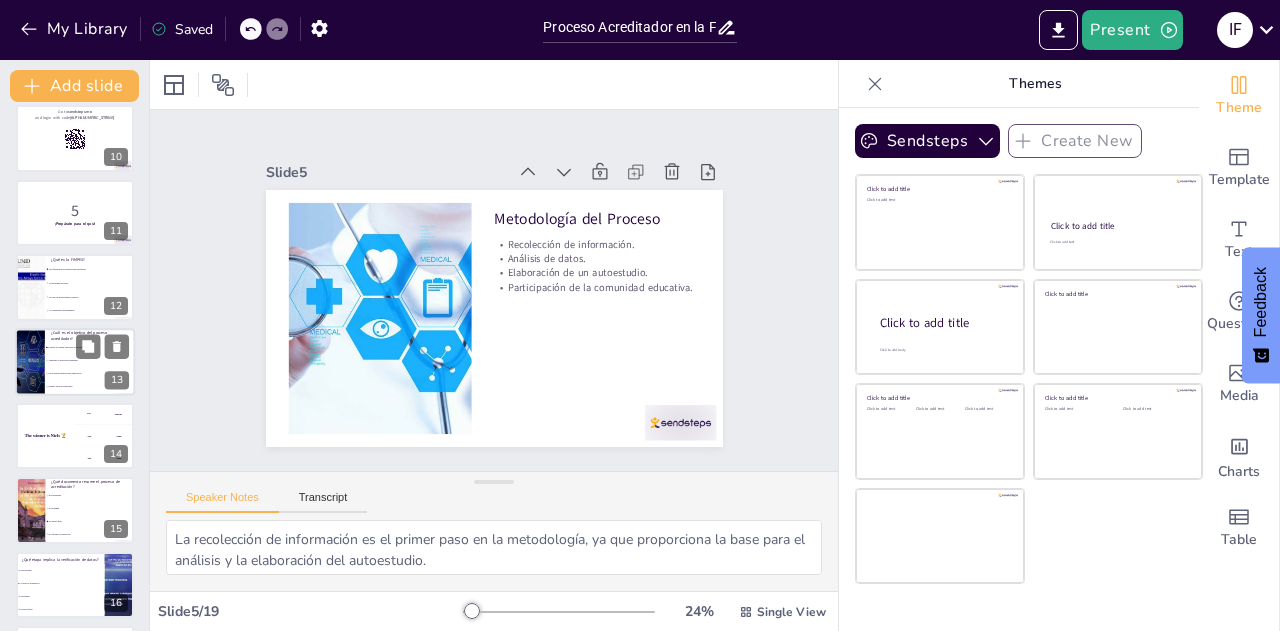 checkbox on "true" 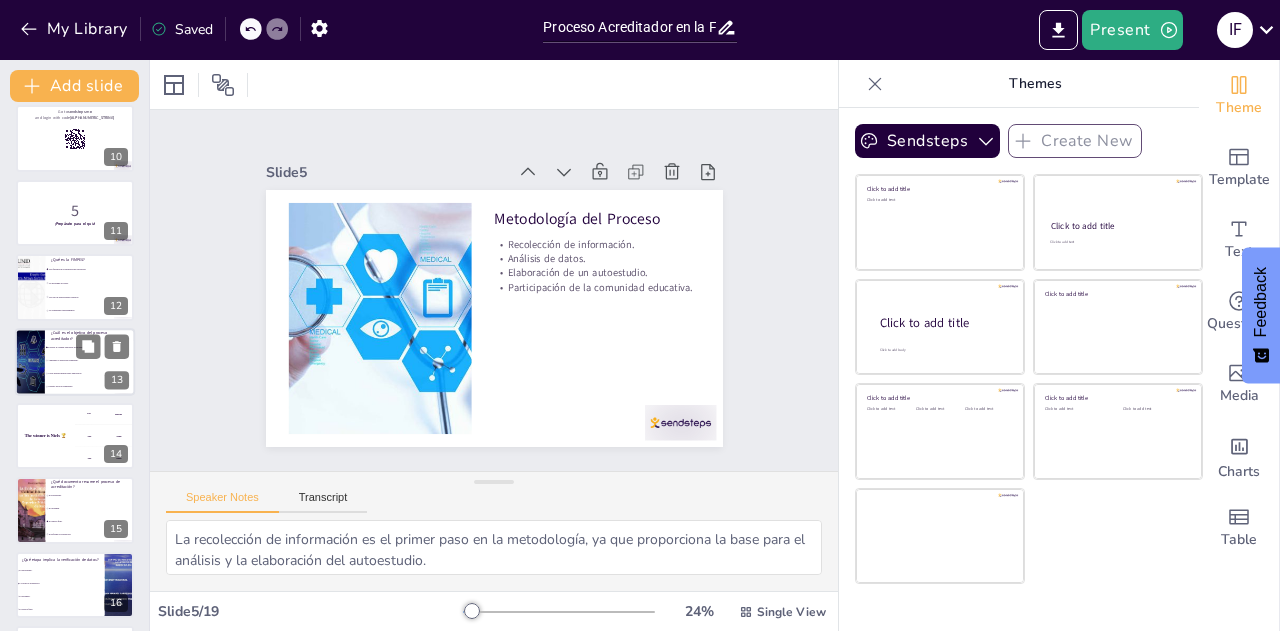 checkbox on "true" 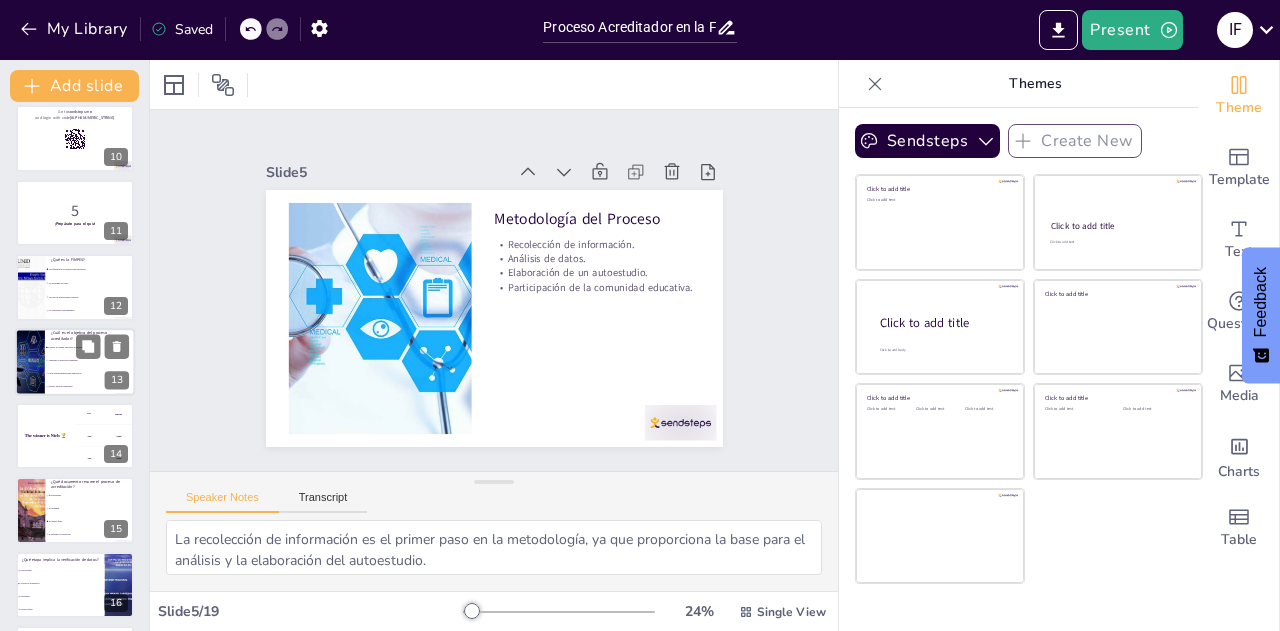 checkbox on "true" 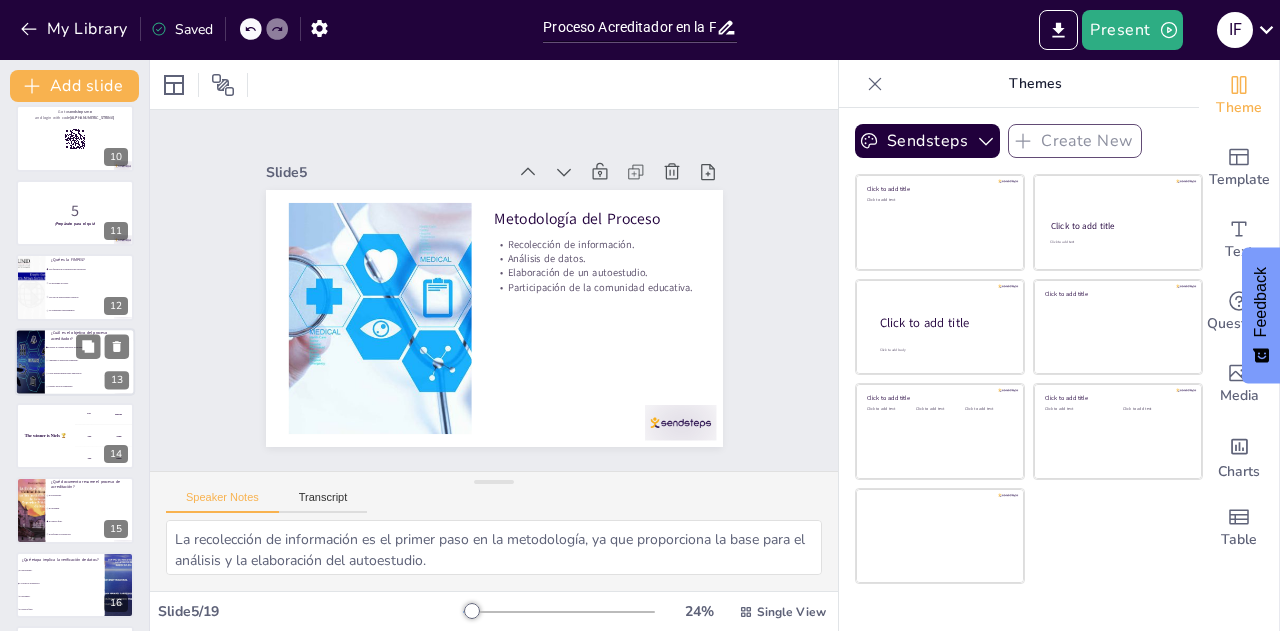 checkbox on "true" 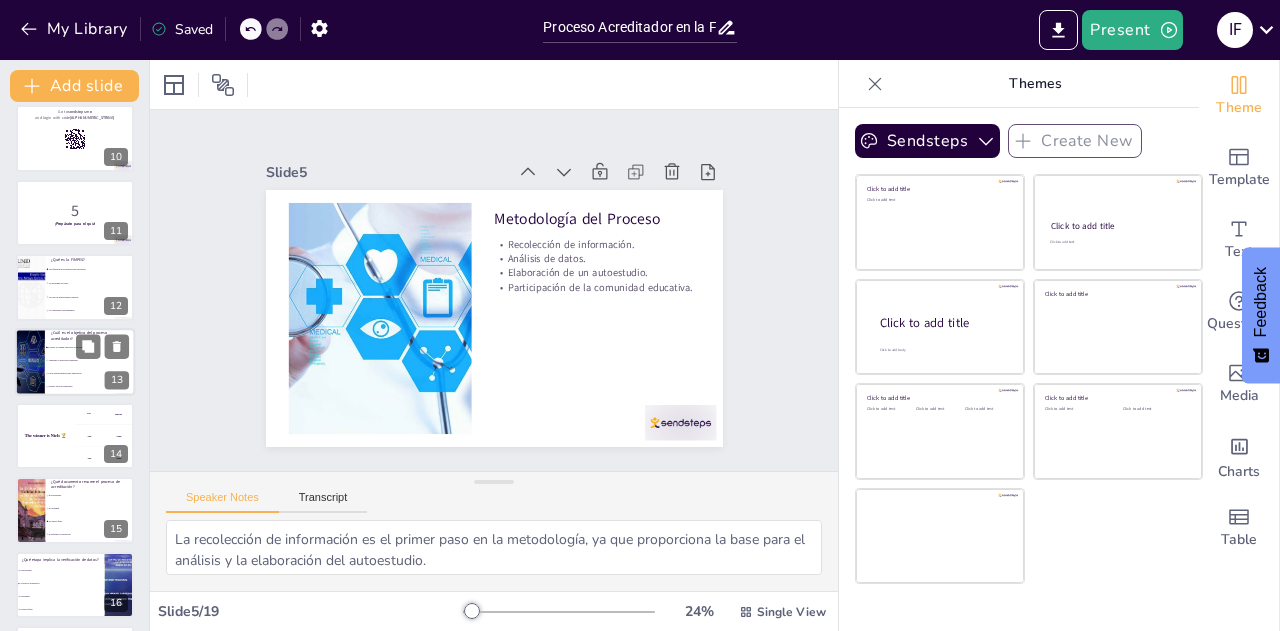 checkbox on "true" 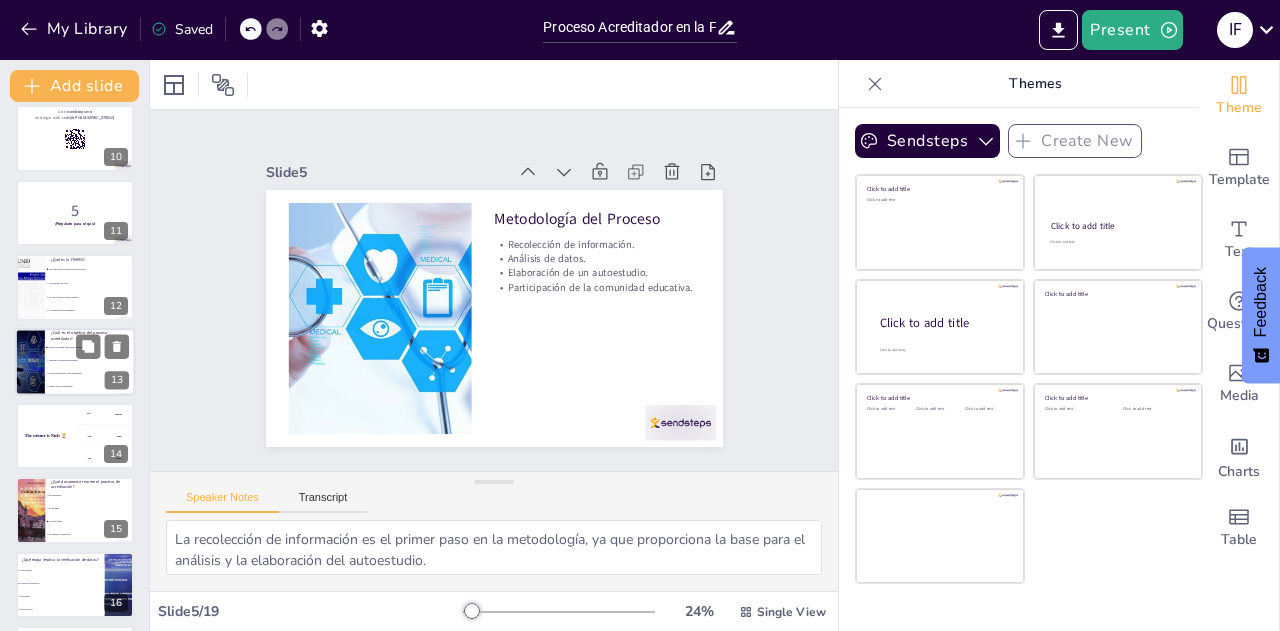 checkbox on "true" 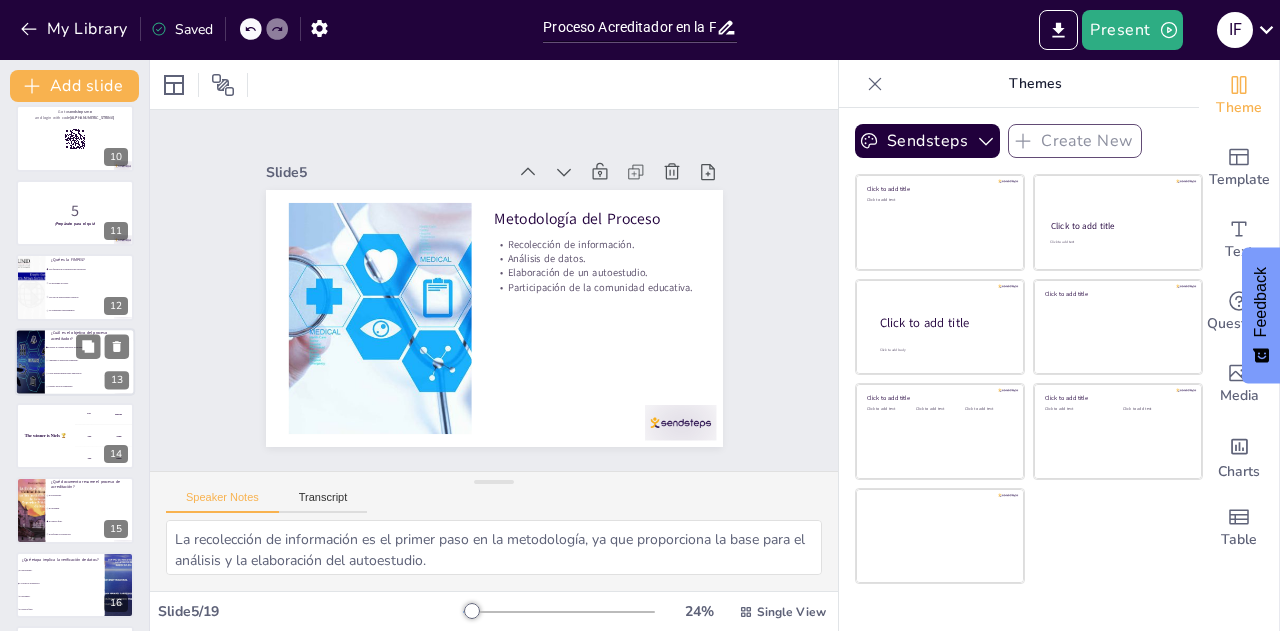 checkbox on "true" 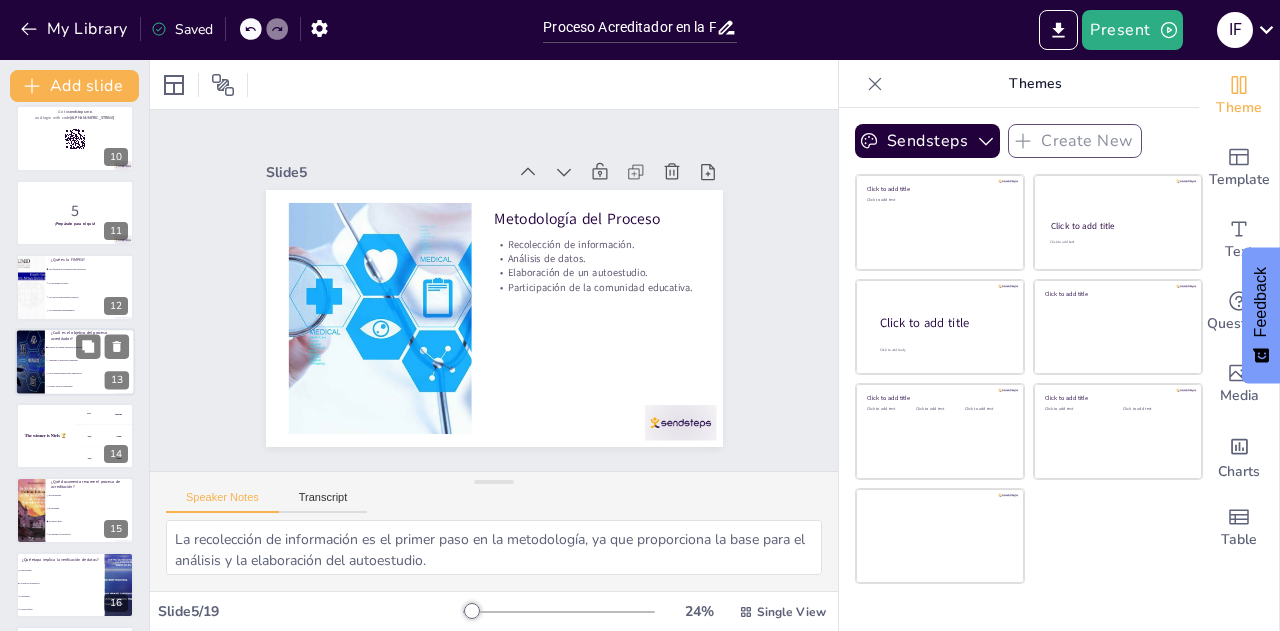type 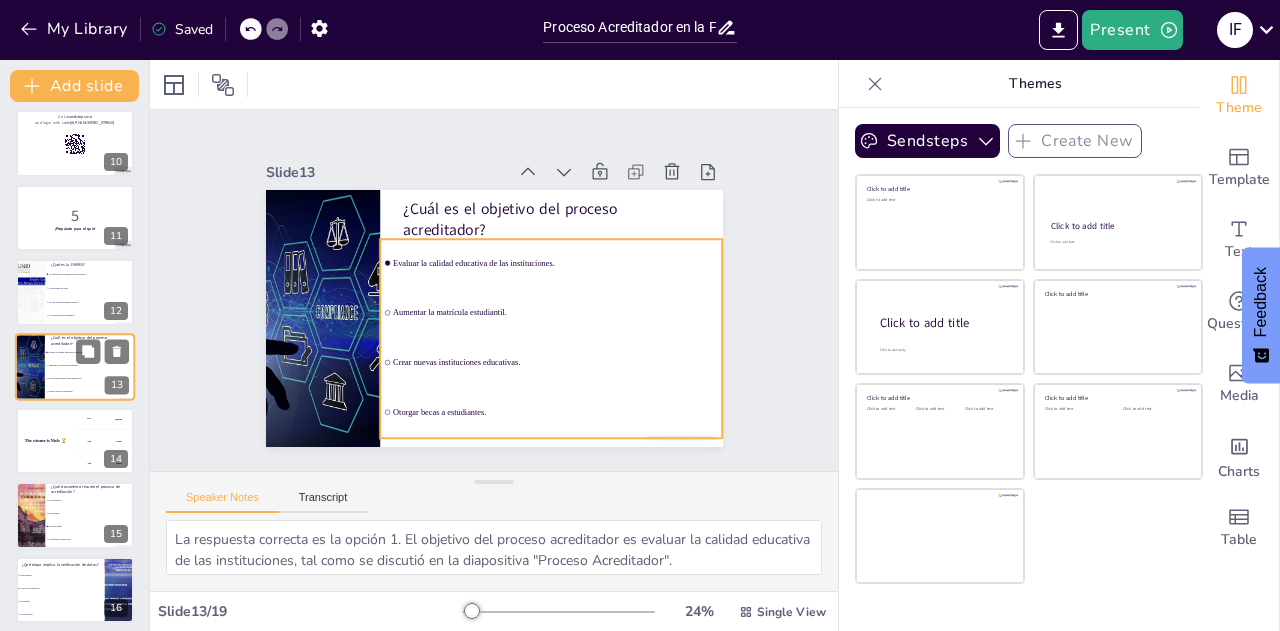 scroll, scrollTop: 908, scrollLeft: 0, axis: vertical 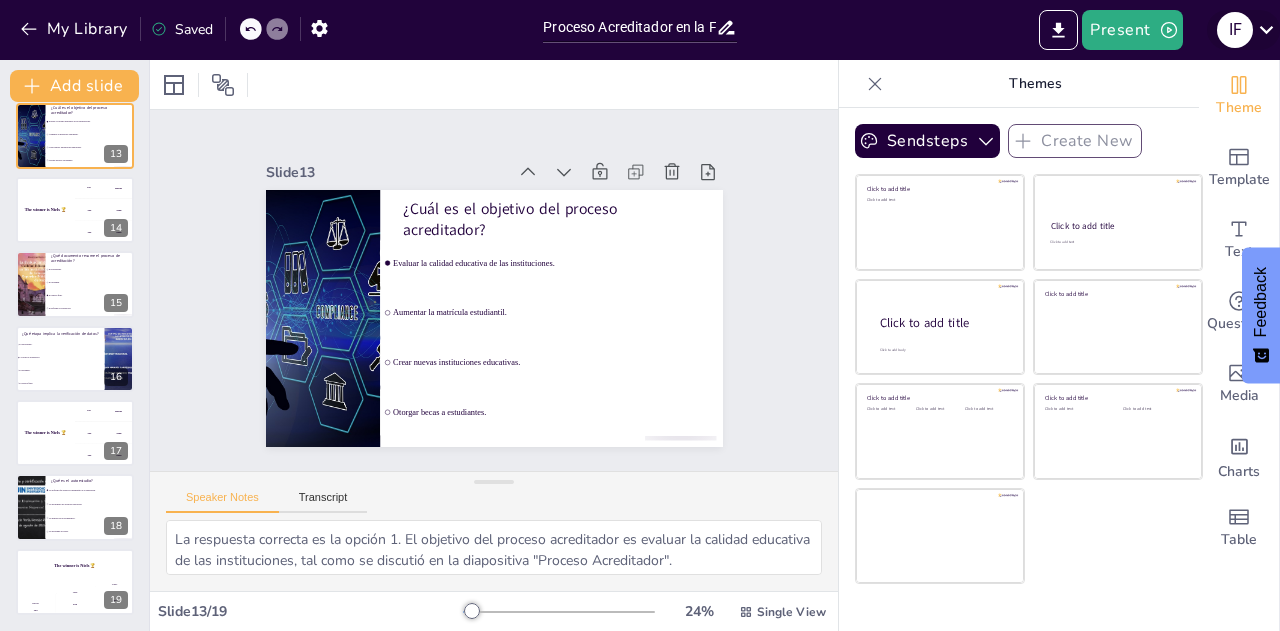 click 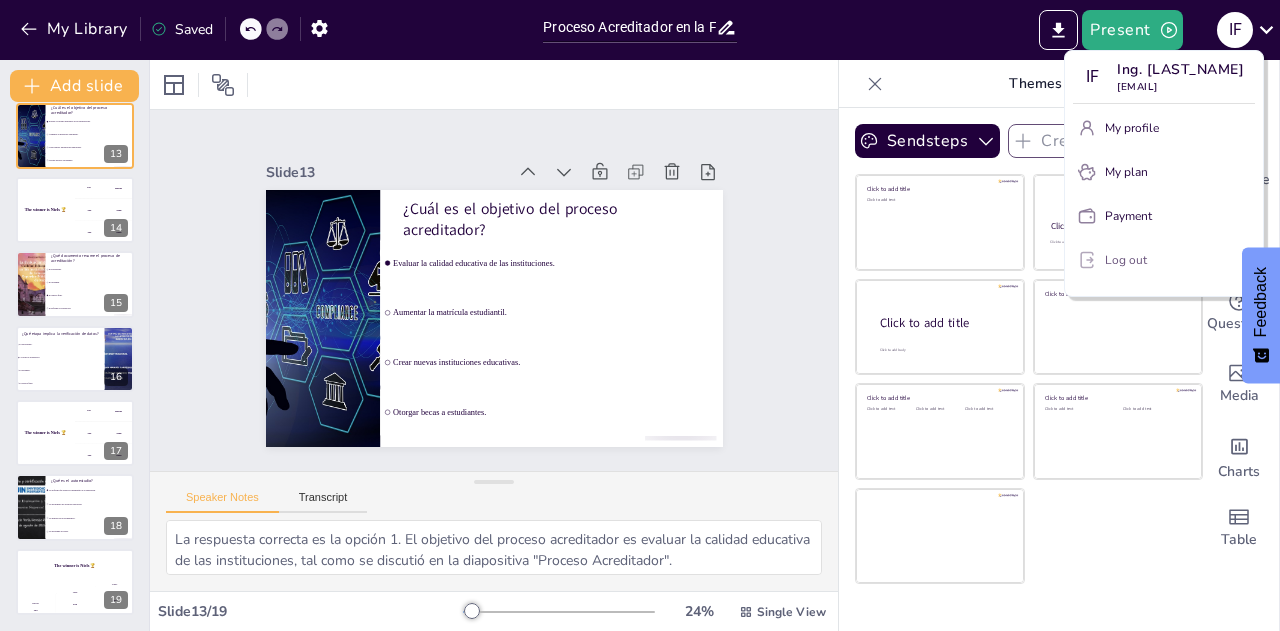 click on "Log out" at bounding box center (1164, 260) 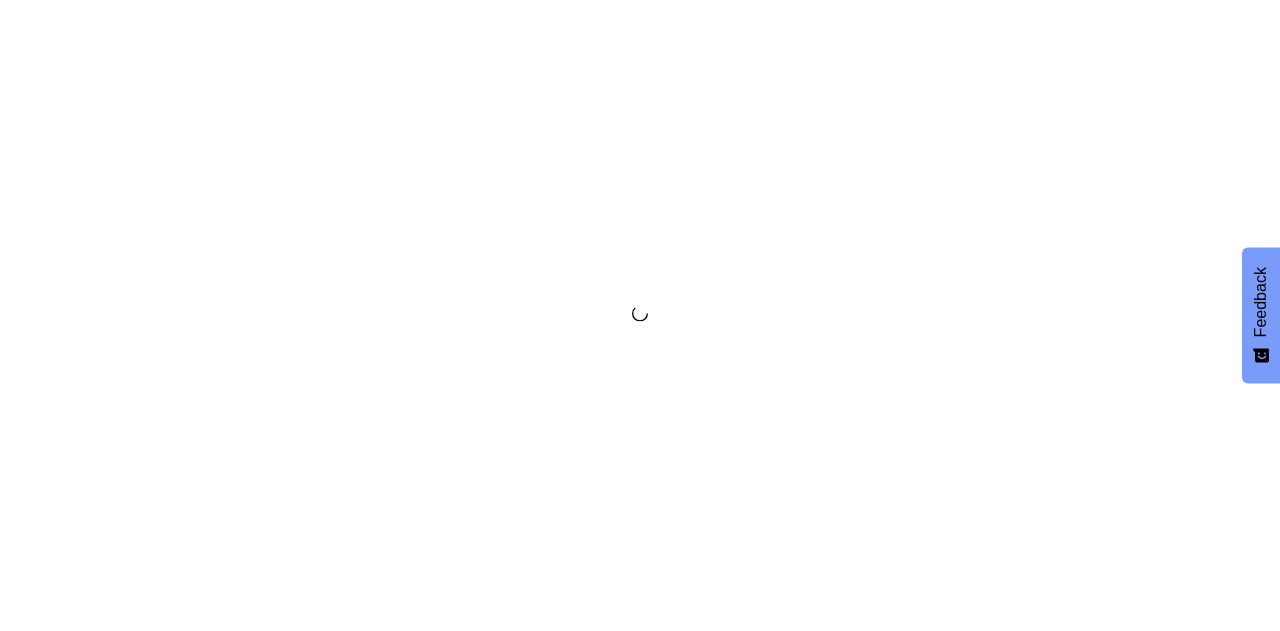scroll, scrollTop: 0, scrollLeft: 0, axis: both 